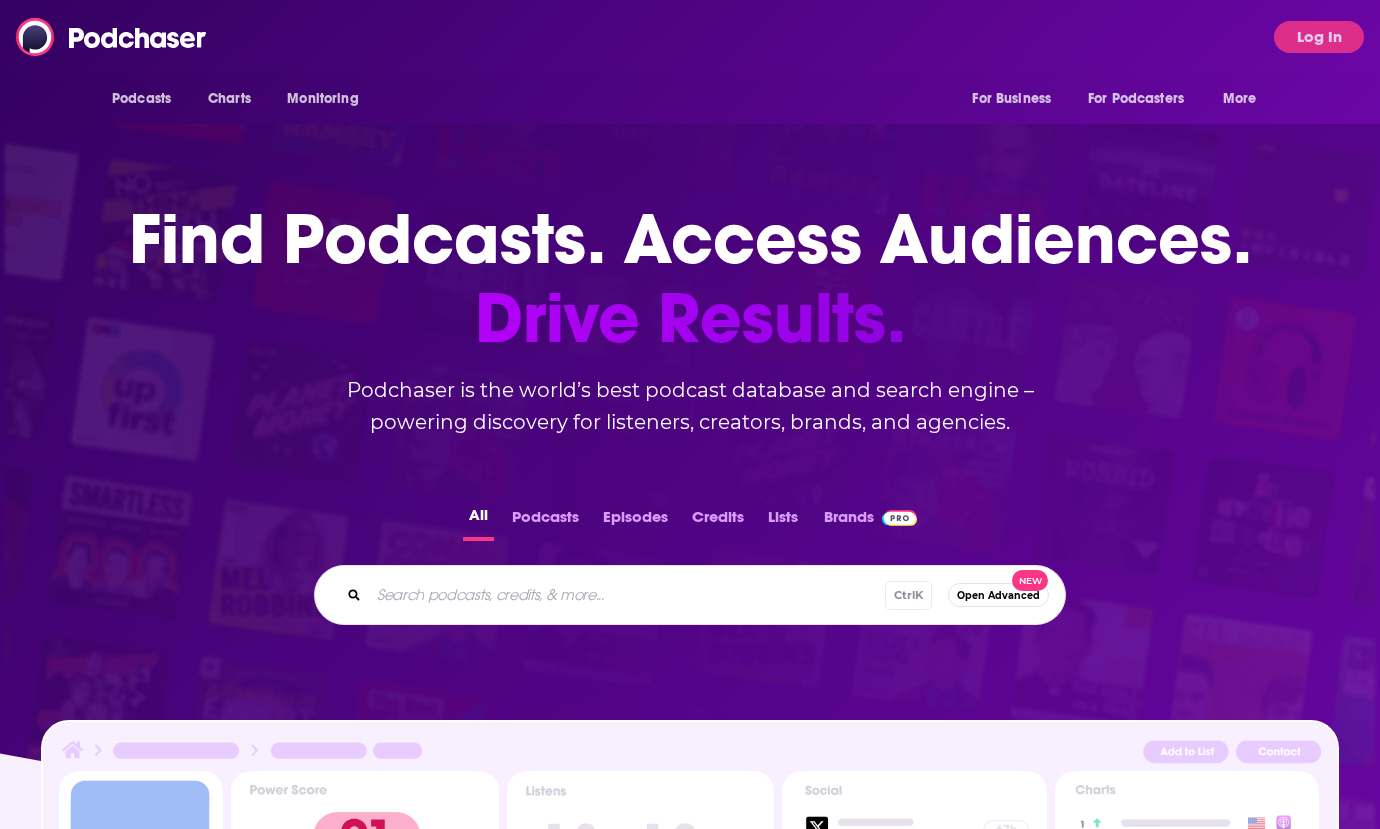 click on "Podcasts Charts Monitoring For Business For Podcasters More Log In" at bounding box center (690, 37) 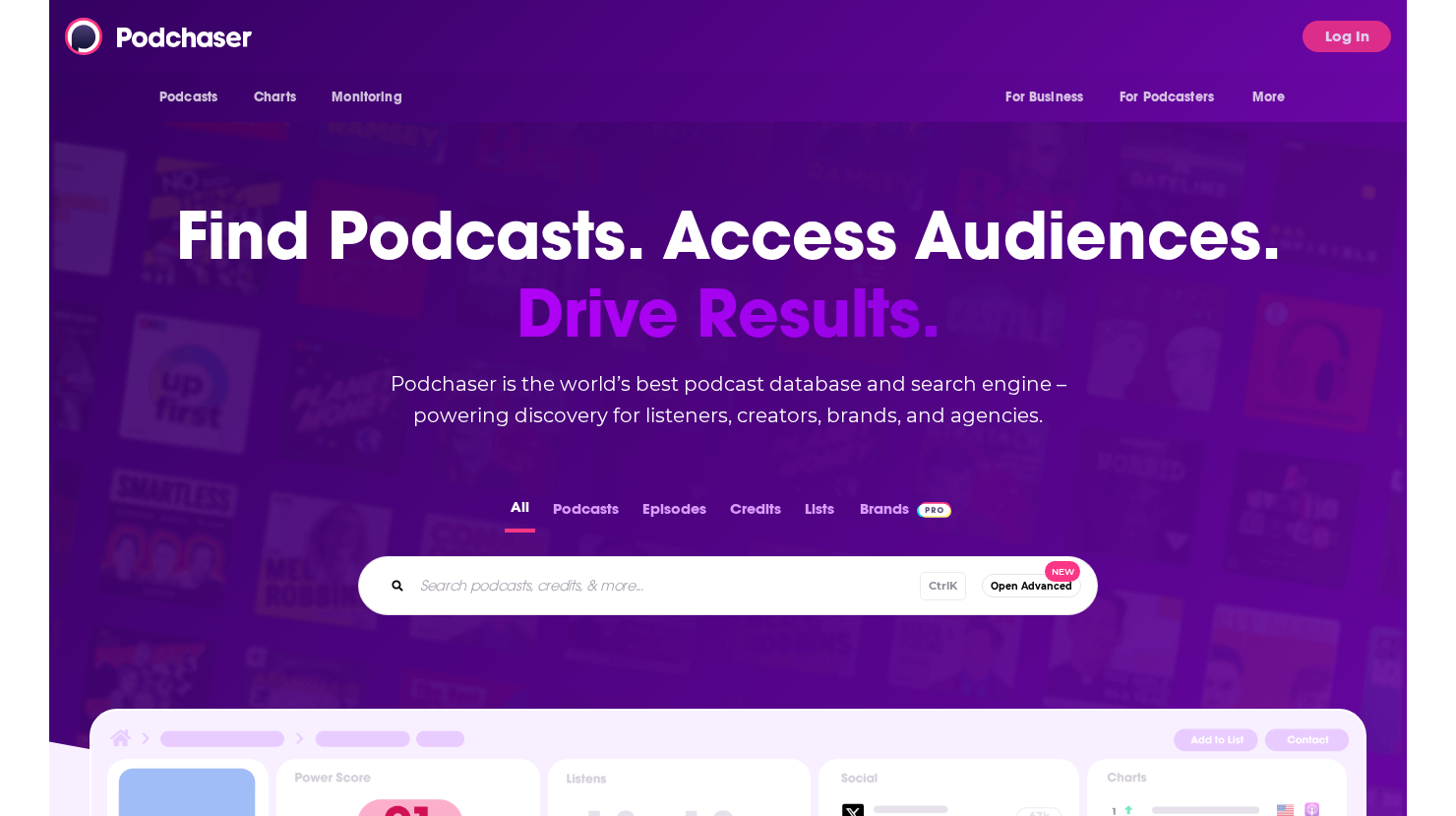 scroll, scrollTop: 0, scrollLeft: 0, axis: both 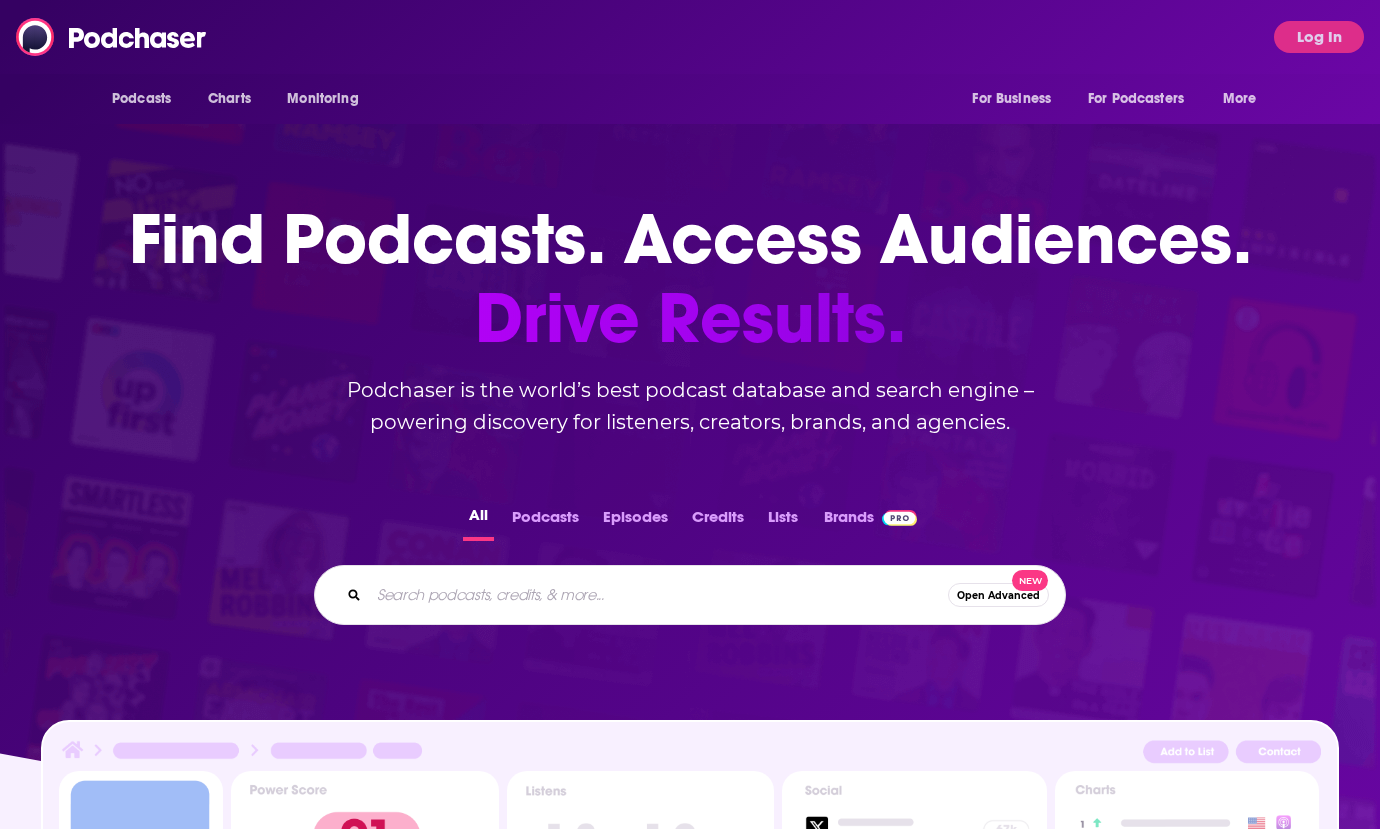 click at bounding box center (658, 595) 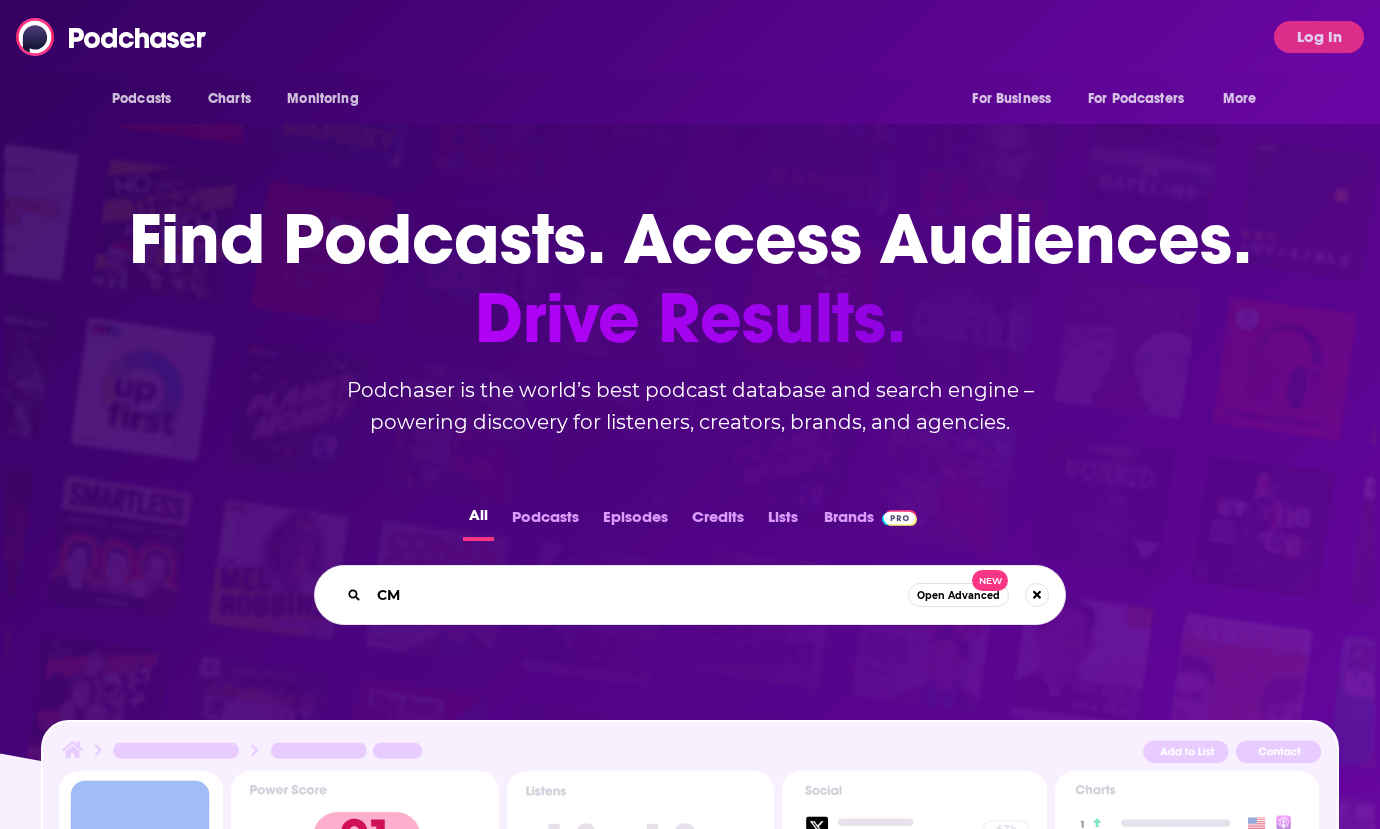 type on "CMO" 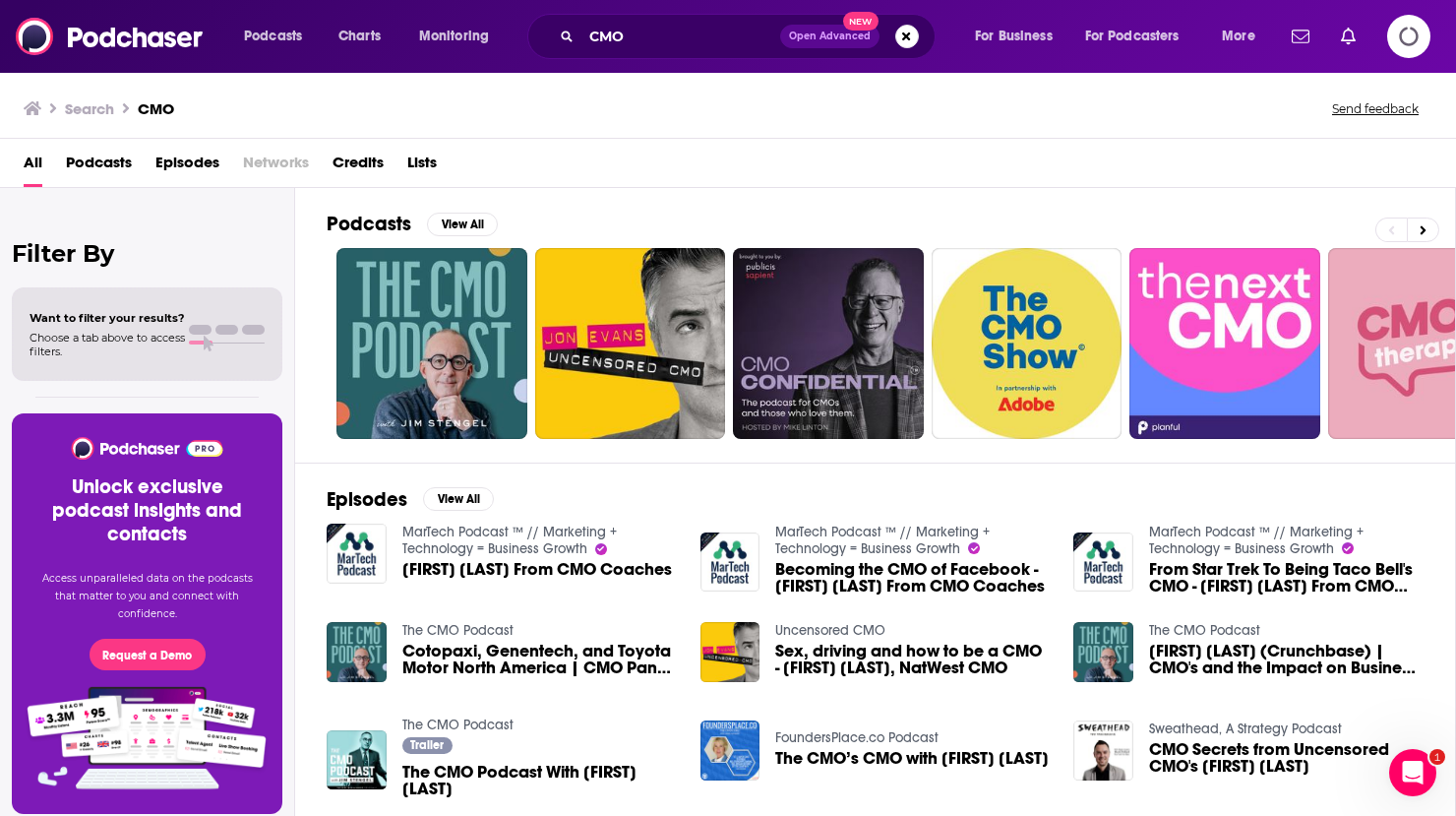 scroll, scrollTop: 0, scrollLeft: 0, axis: both 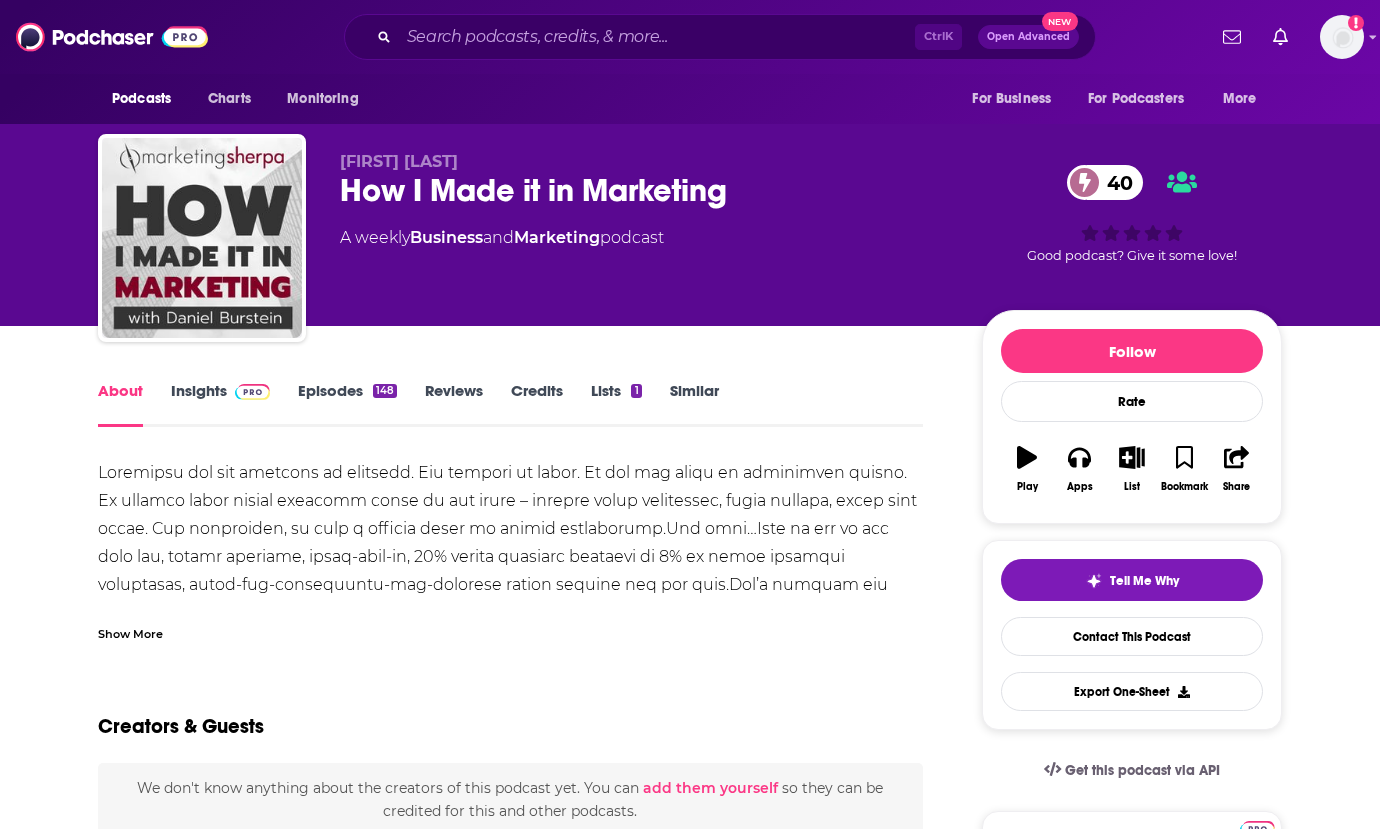 click on "Insights" at bounding box center (220, 404) 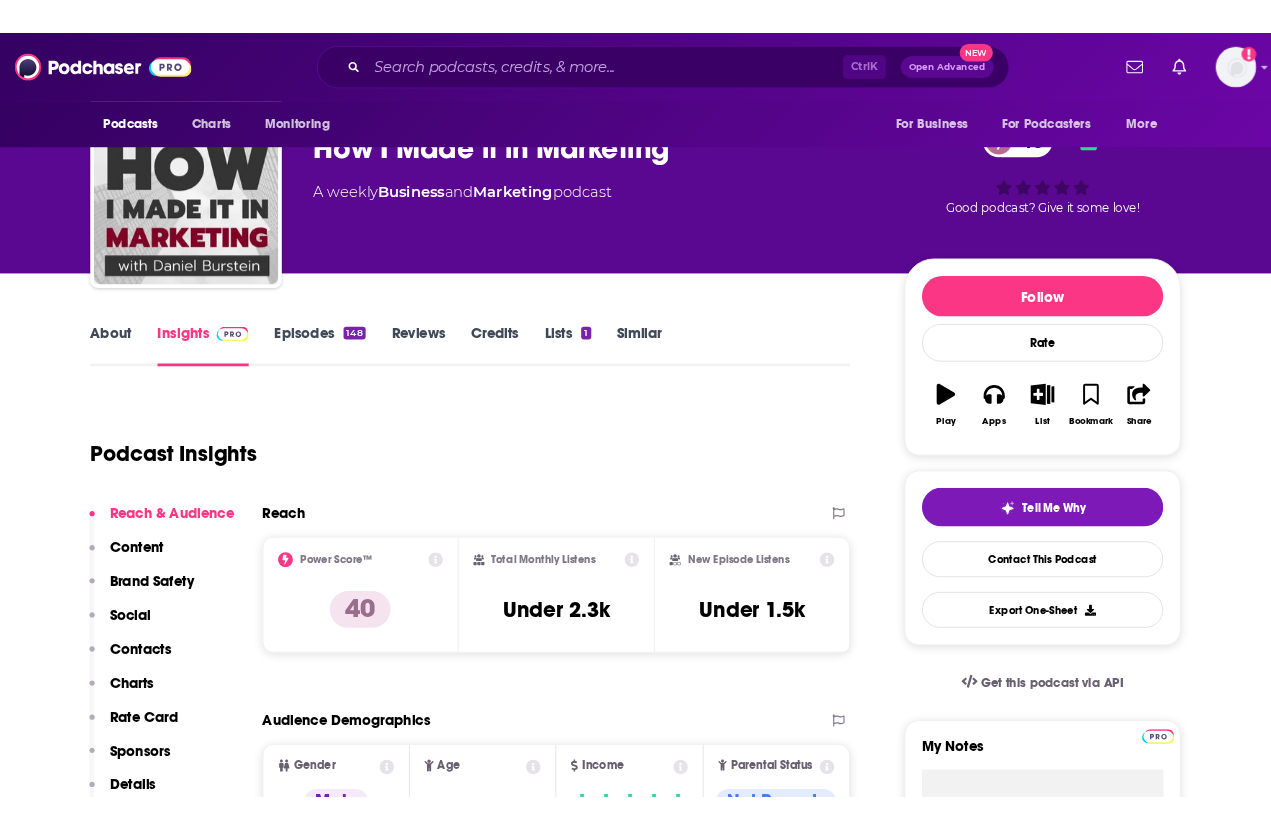 scroll, scrollTop: 100, scrollLeft: 0, axis: vertical 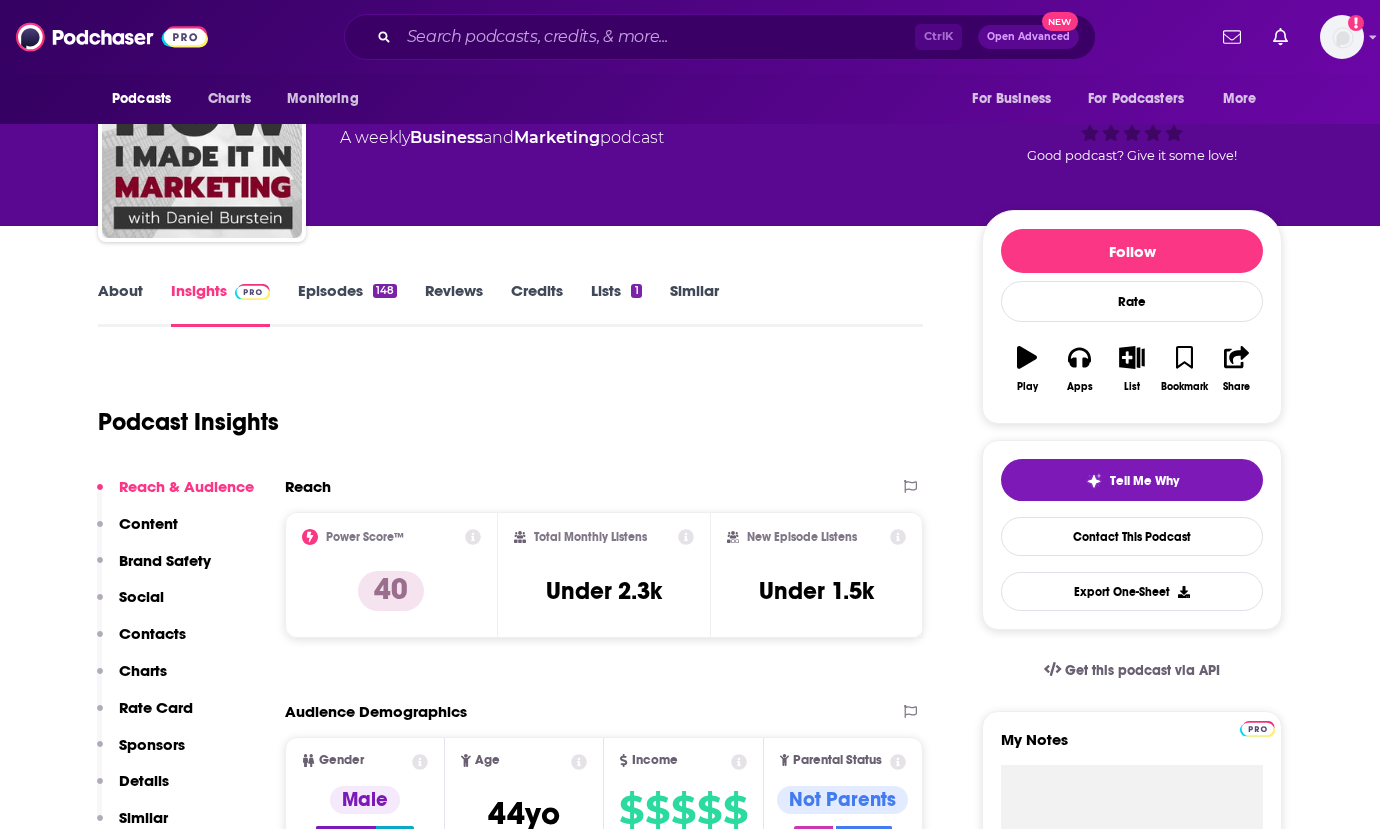 click on "Podcast Insights" at bounding box center (502, 410) 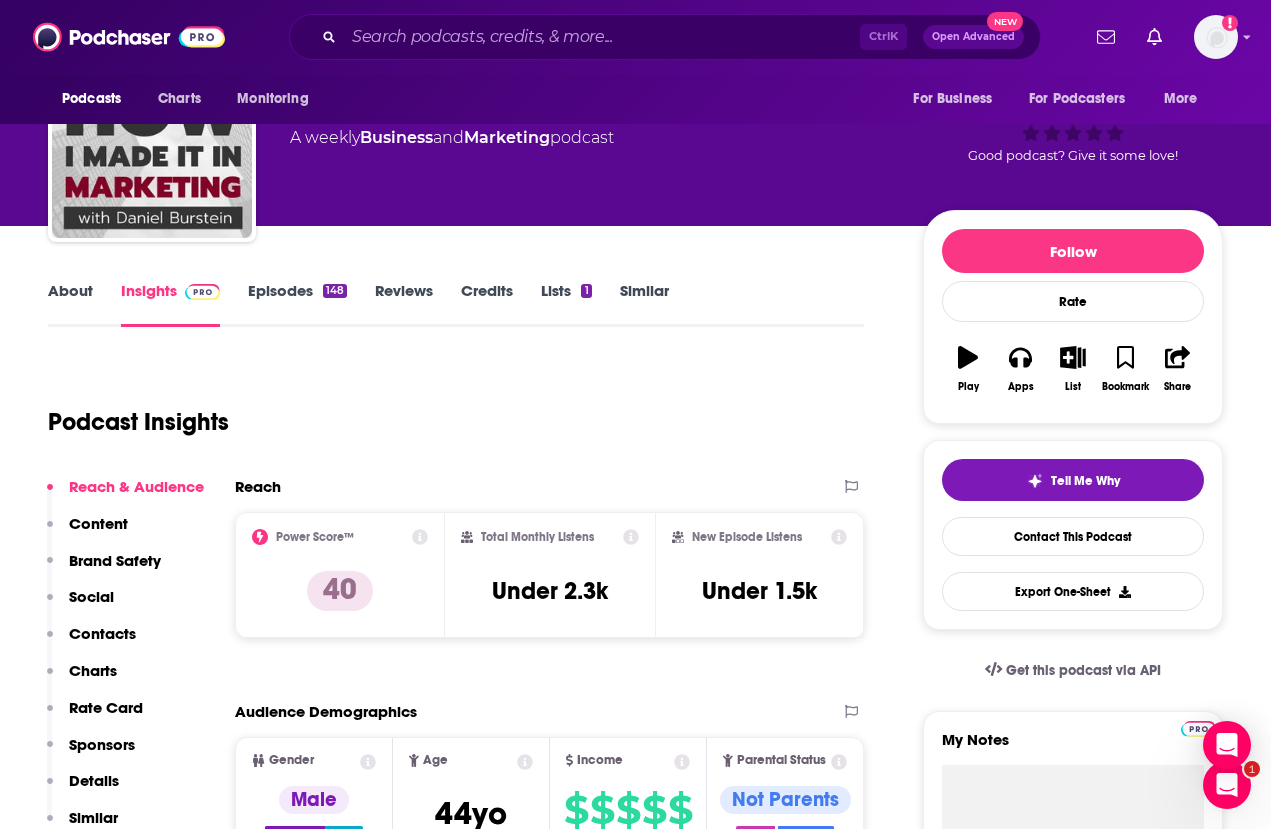 scroll, scrollTop: 0, scrollLeft: 0, axis: both 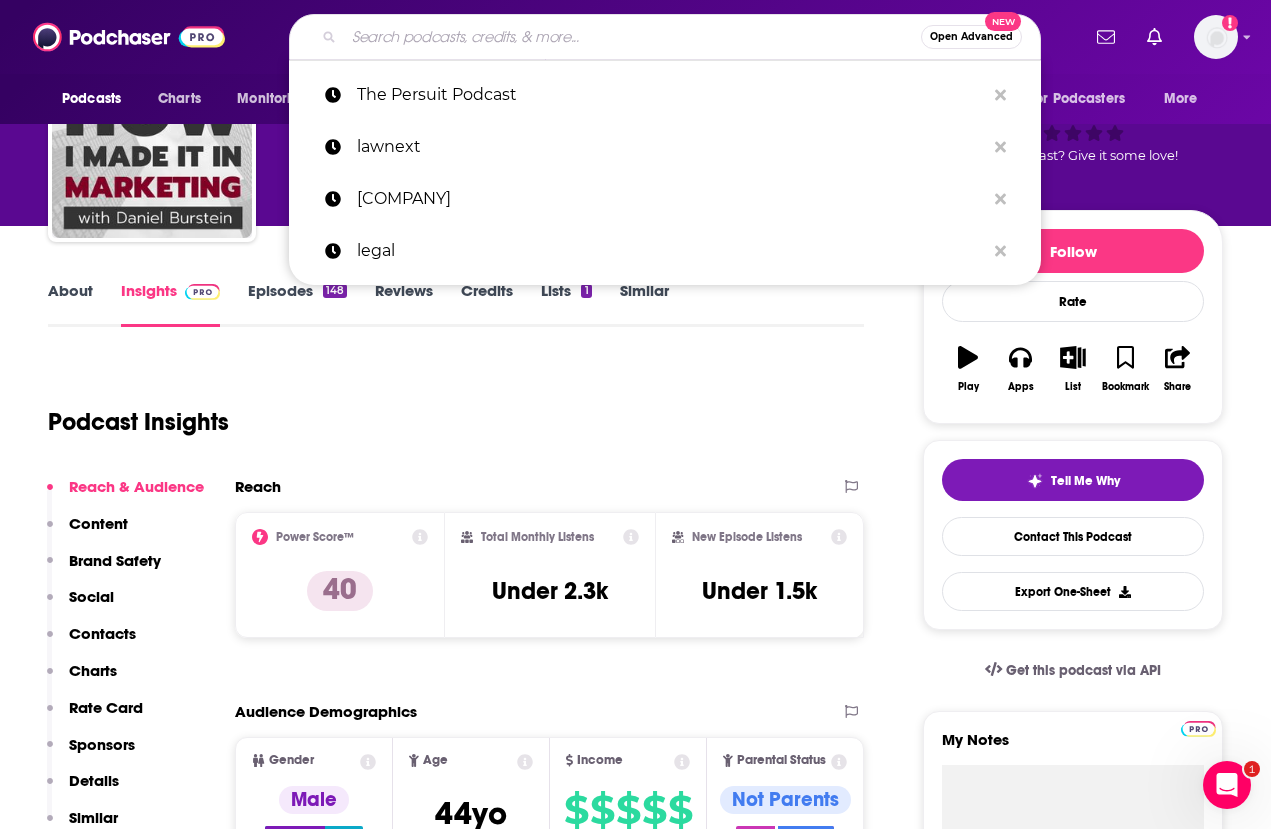 click at bounding box center [632, 37] 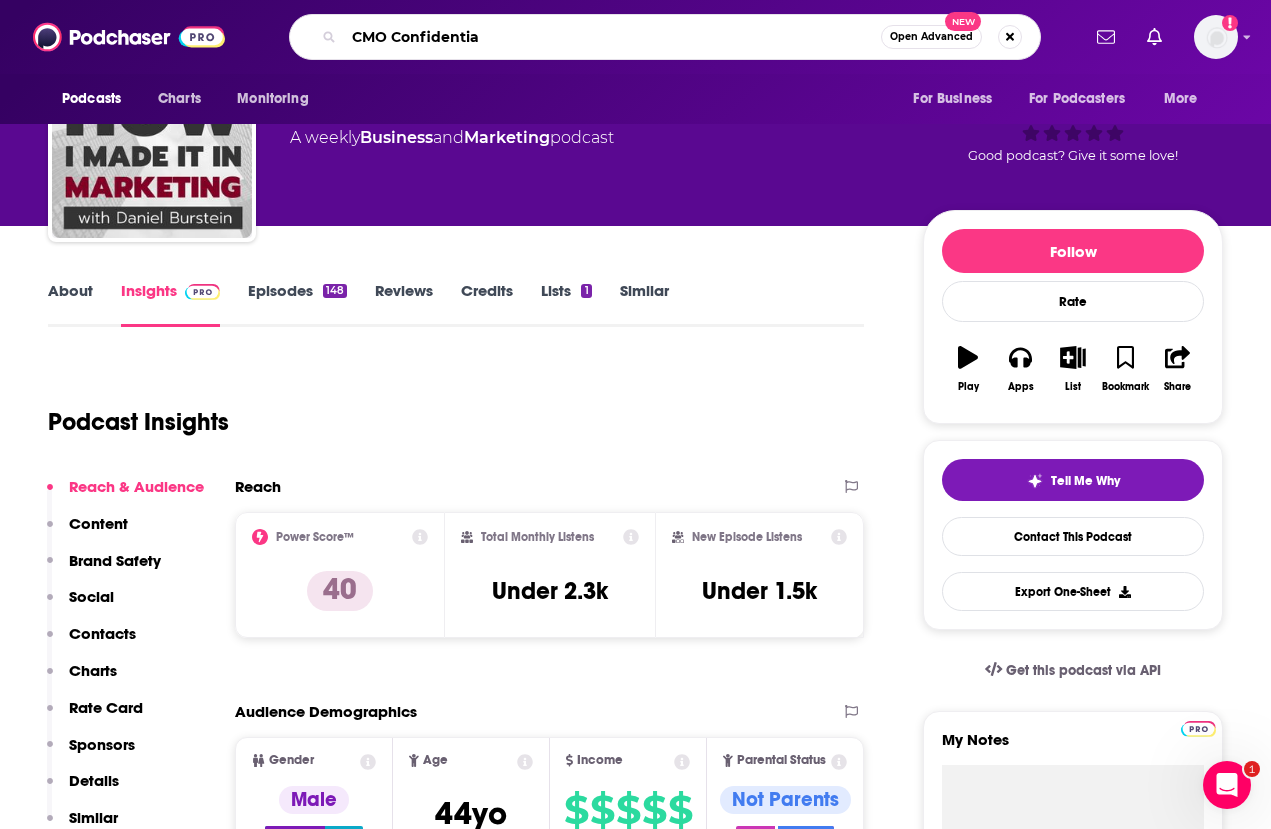type on "CMO Confidential" 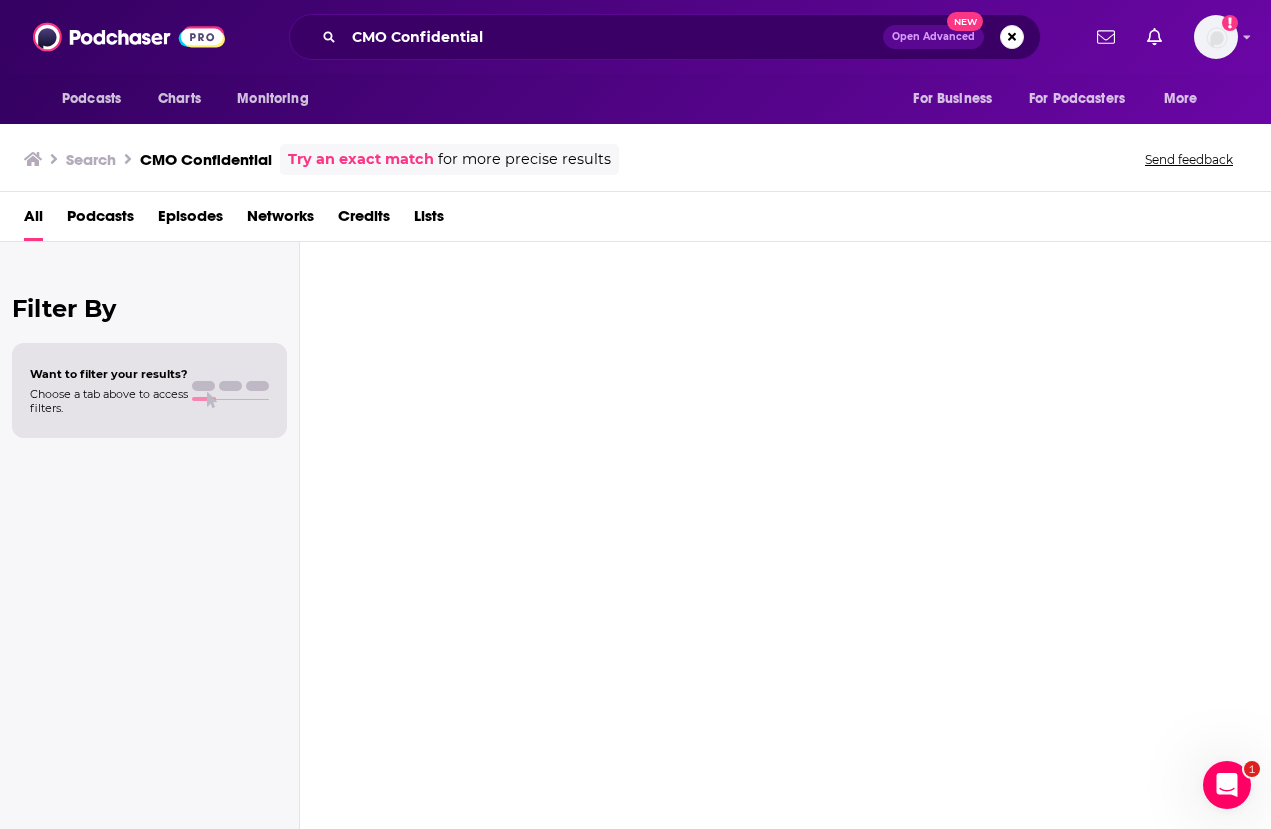 scroll, scrollTop: 0, scrollLeft: 0, axis: both 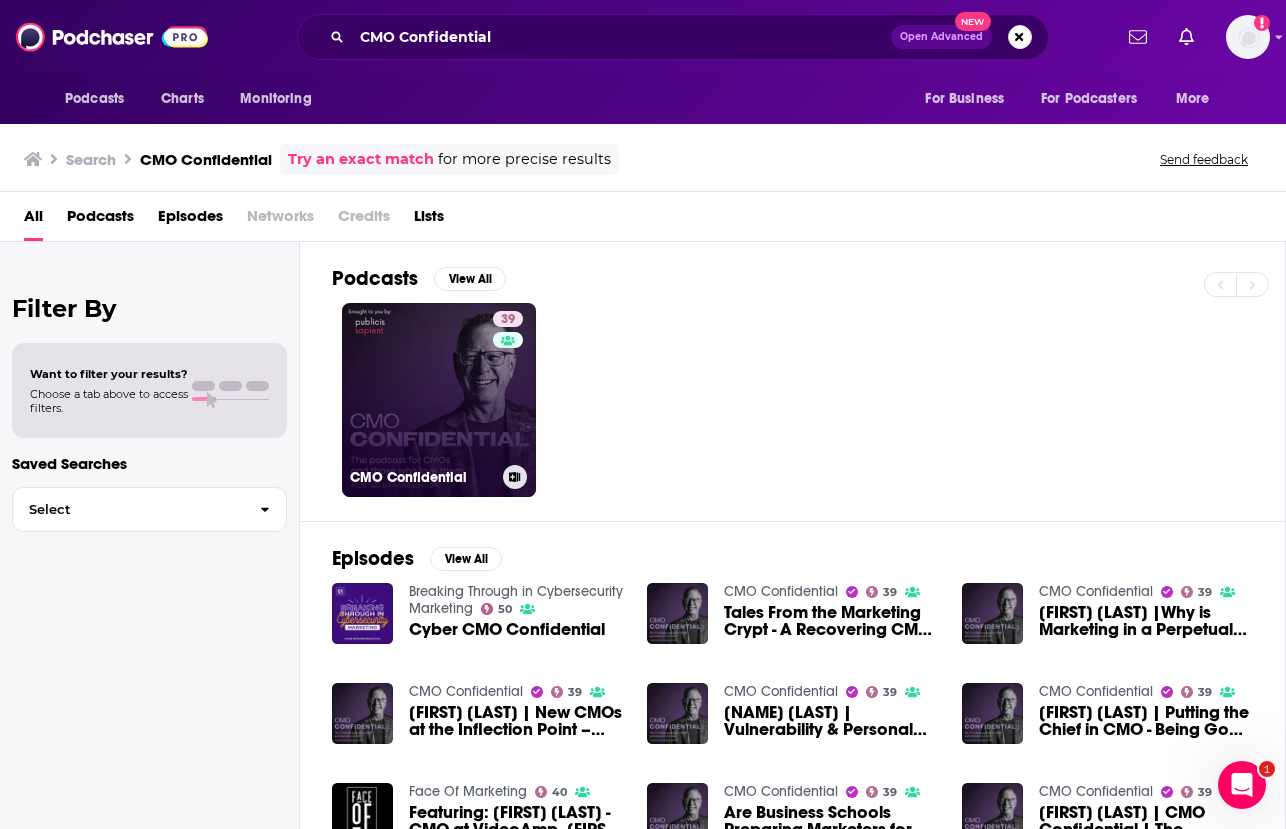 click on "39 CMO Confidential" at bounding box center (439, 400) 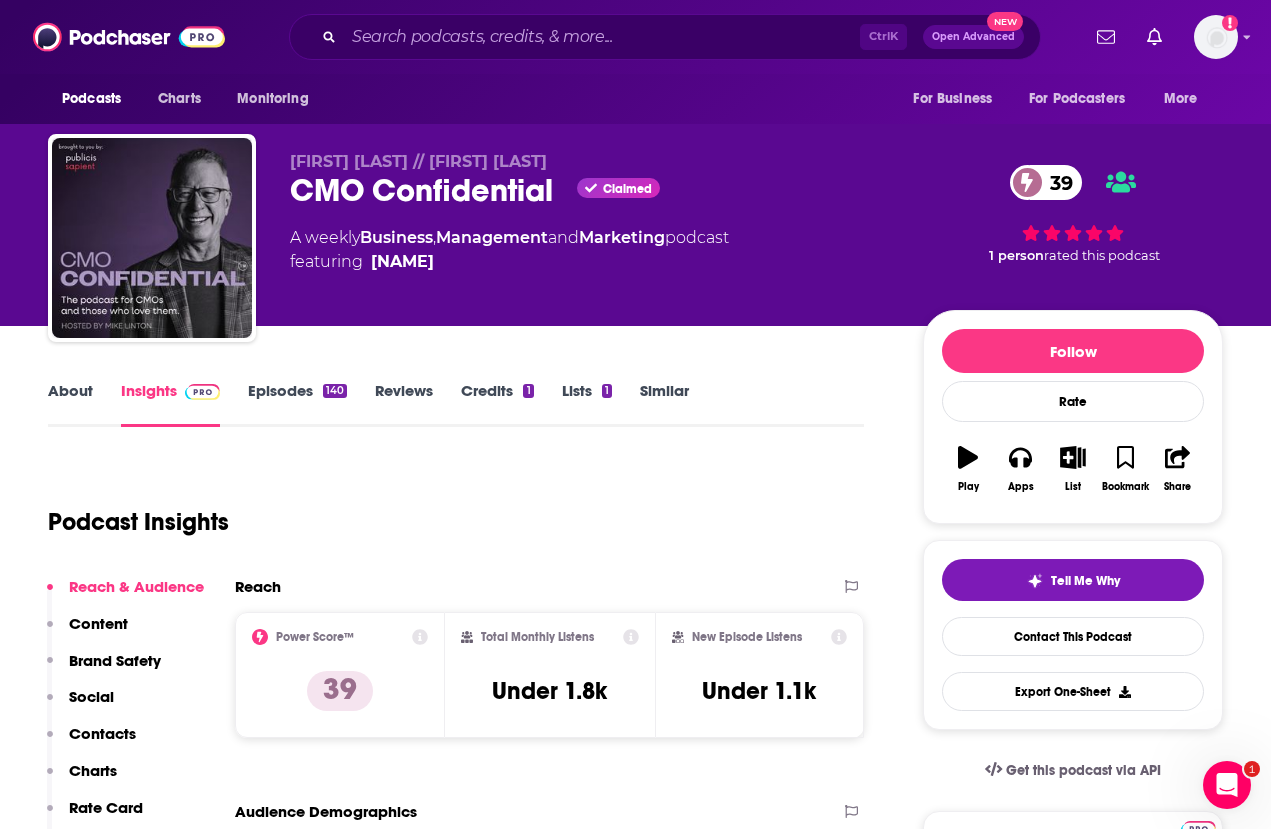 drag, startPoint x: 562, startPoint y: 460, endPoint x: 564, endPoint y: 483, distance: 23.086792 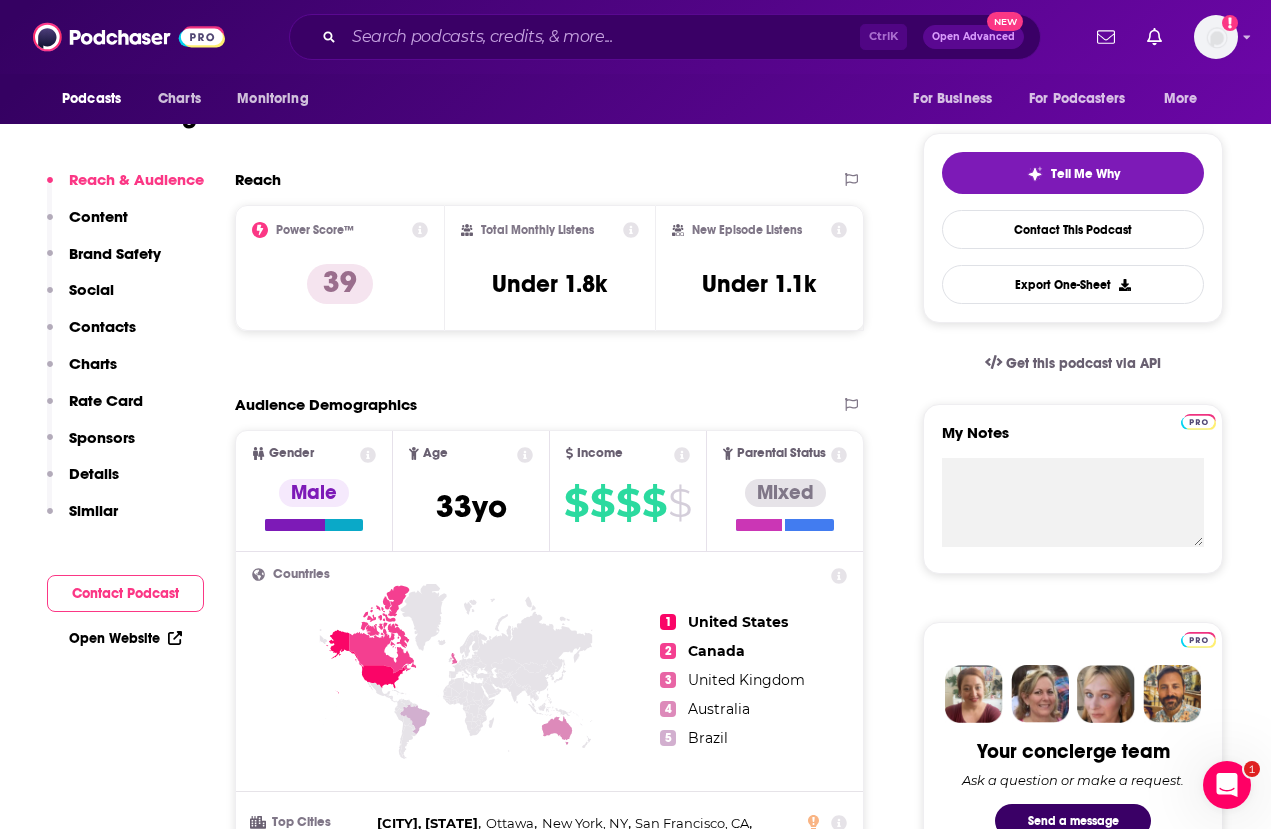 scroll, scrollTop: 0, scrollLeft: 0, axis: both 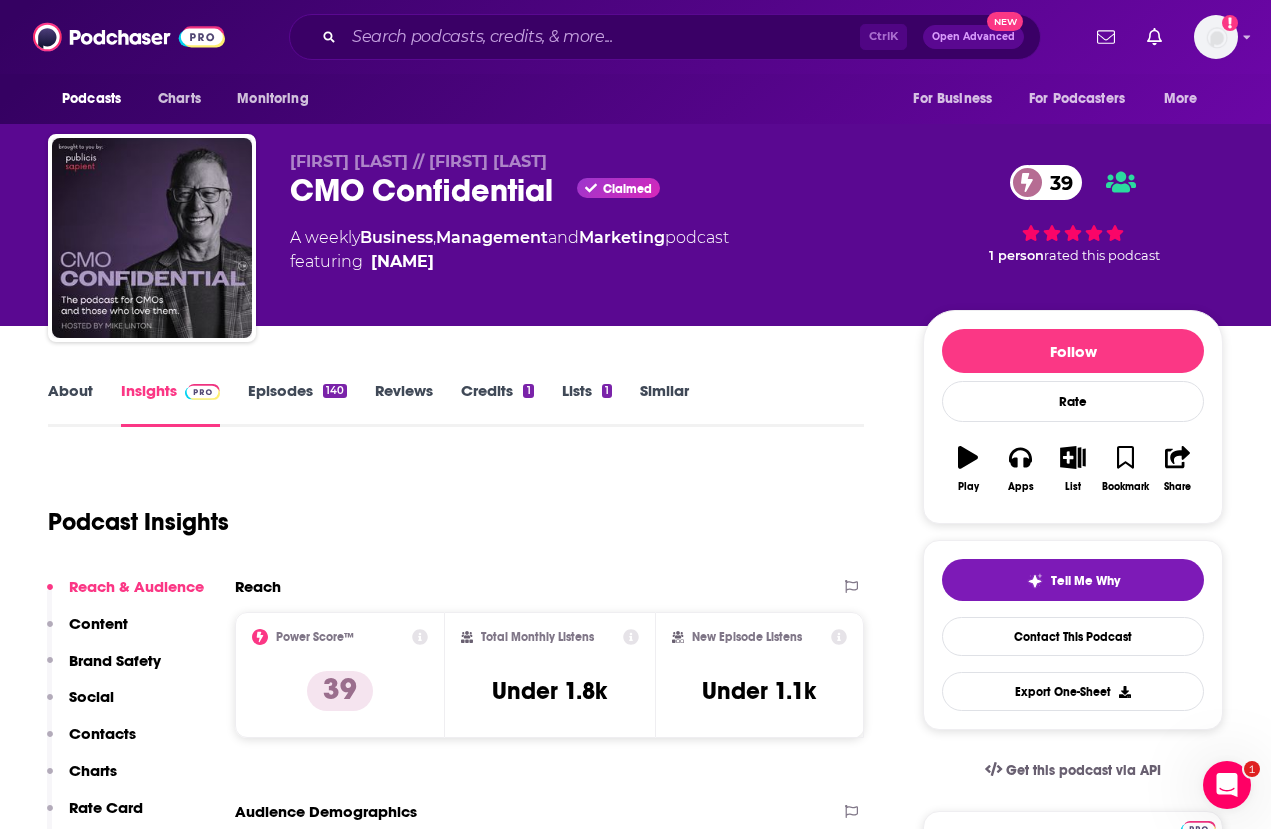 click on "Episodes 140" at bounding box center (297, 404) 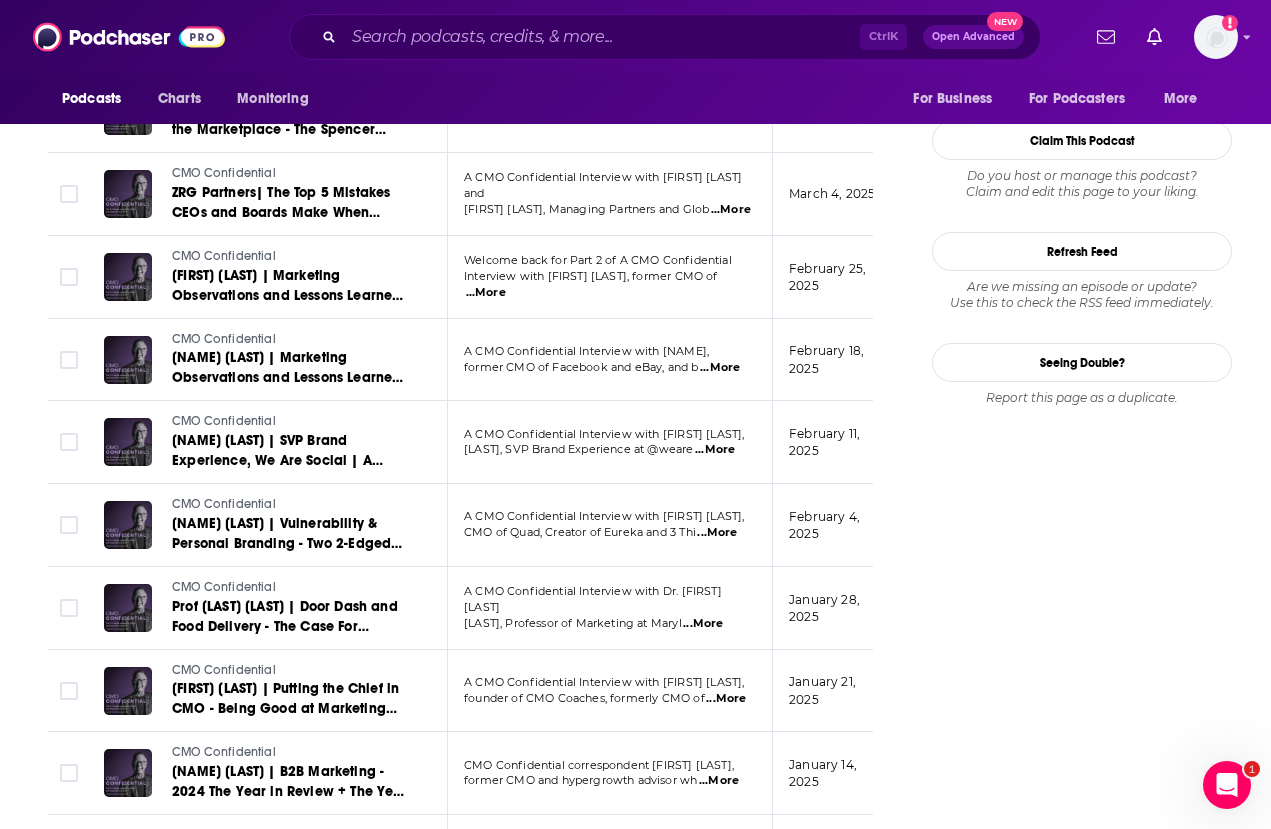 scroll, scrollTop: 2200, scrollLeft: 0, axis: vertical 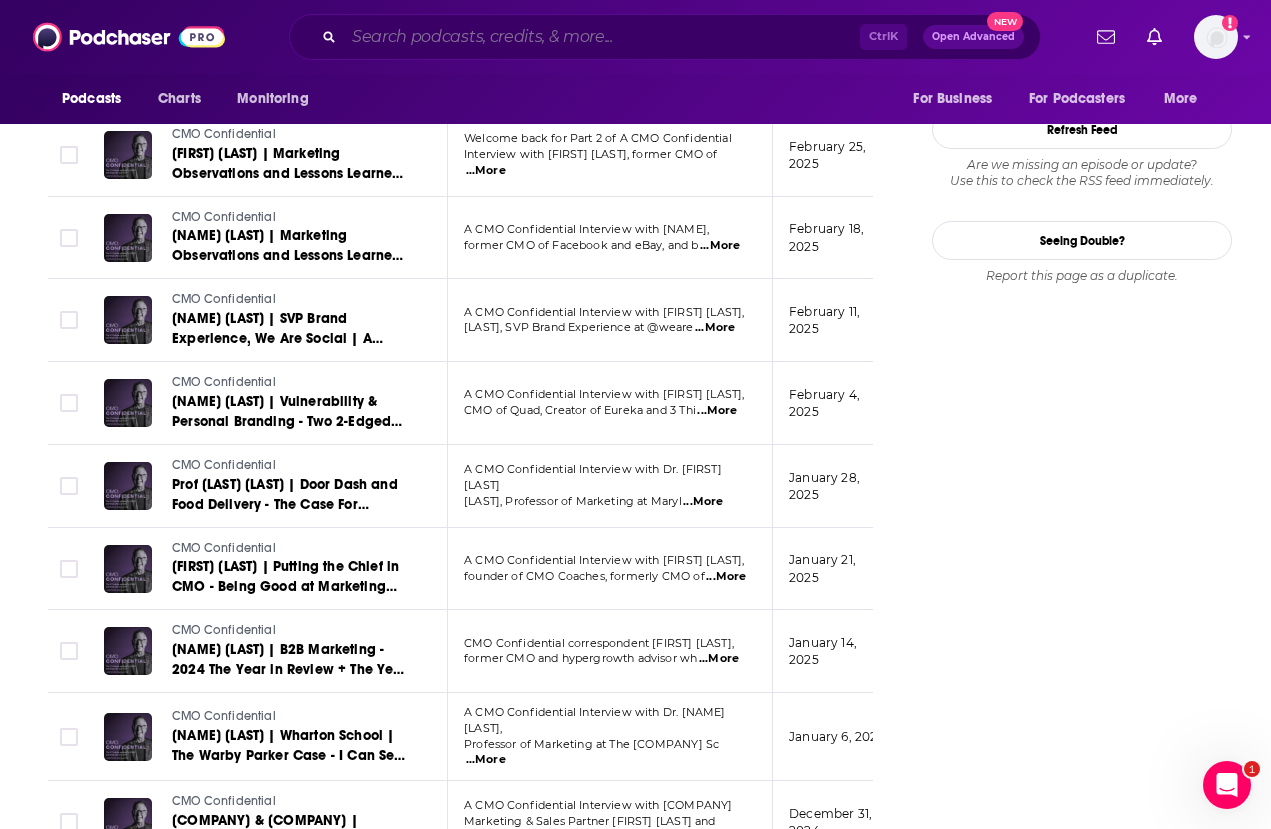 click at bounding box center [602, 37] 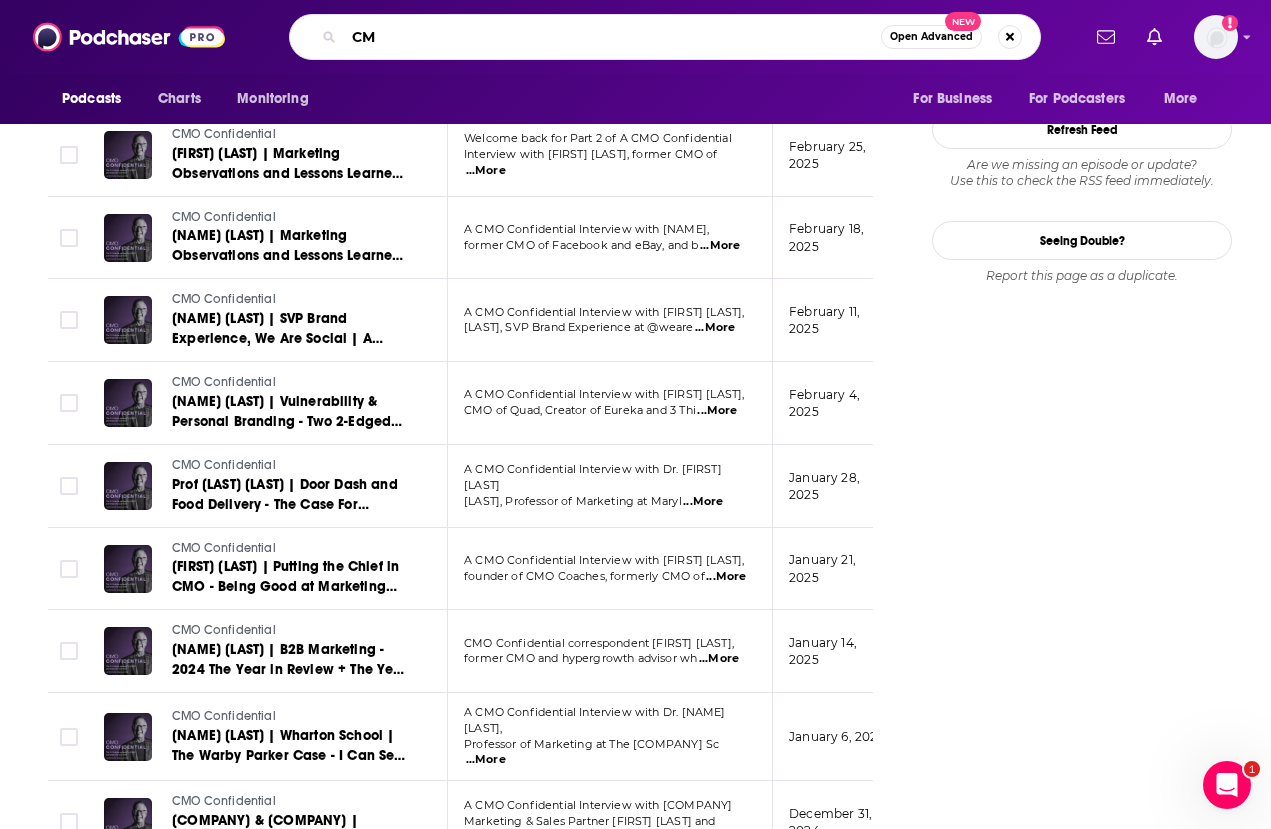 type on "CMO" 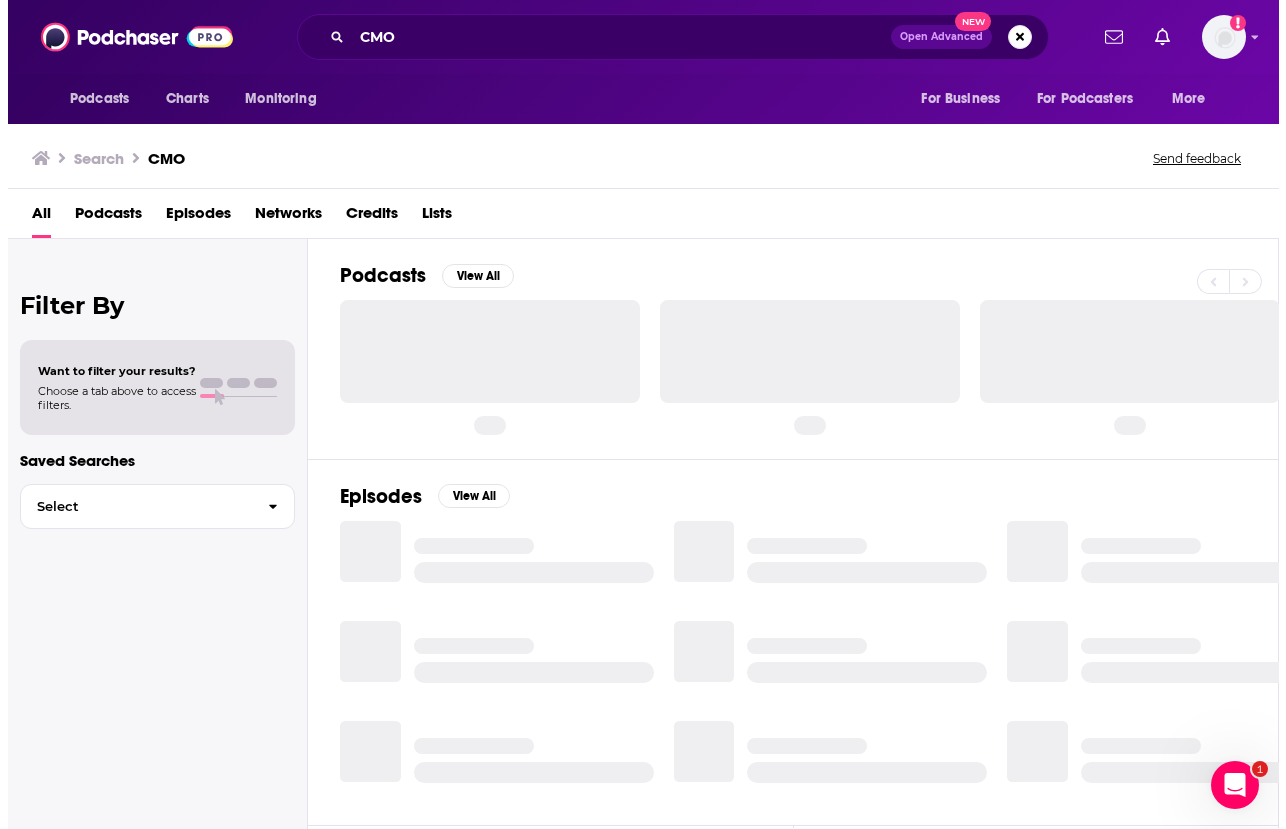 scroll, scrollTop: 0, scrollLeft: 0, axis: both 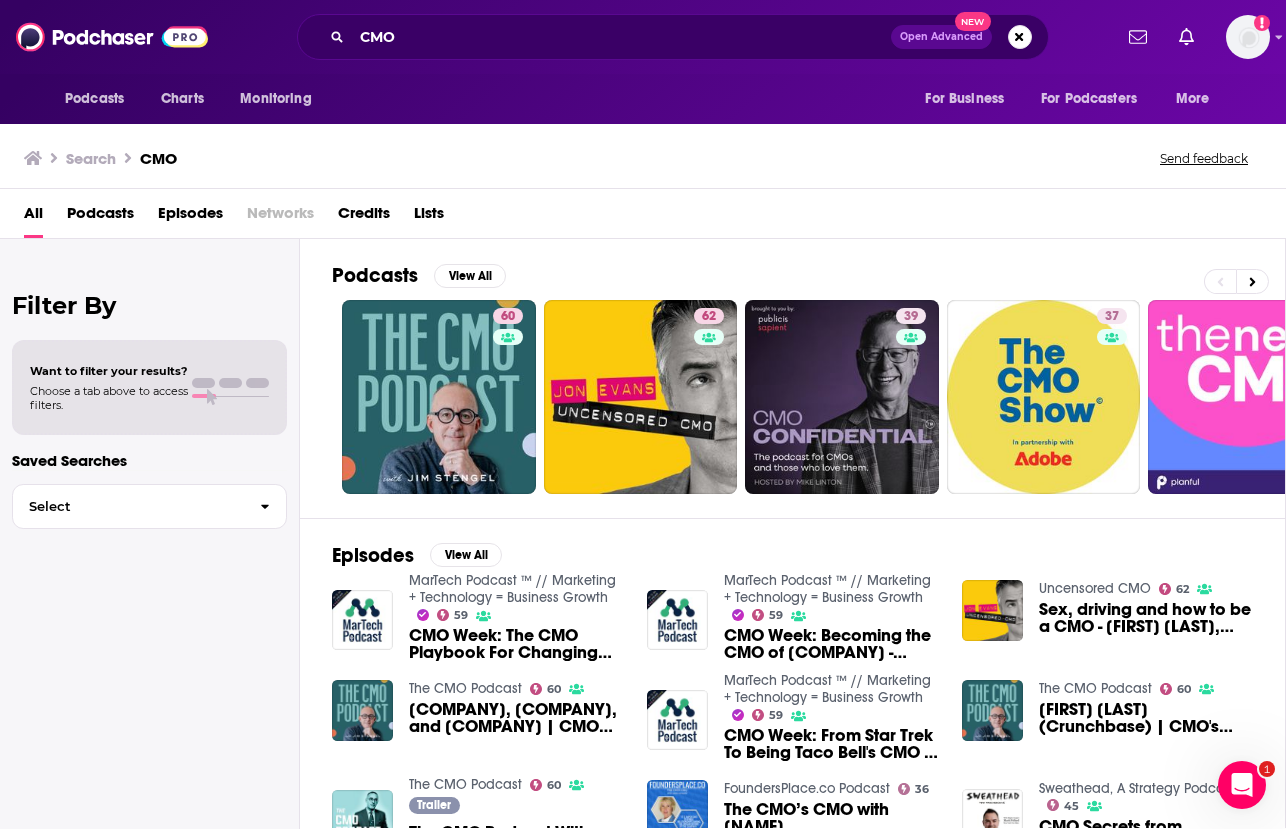 click on "Search CMO Send feedback" at bounding box center [639, 158] 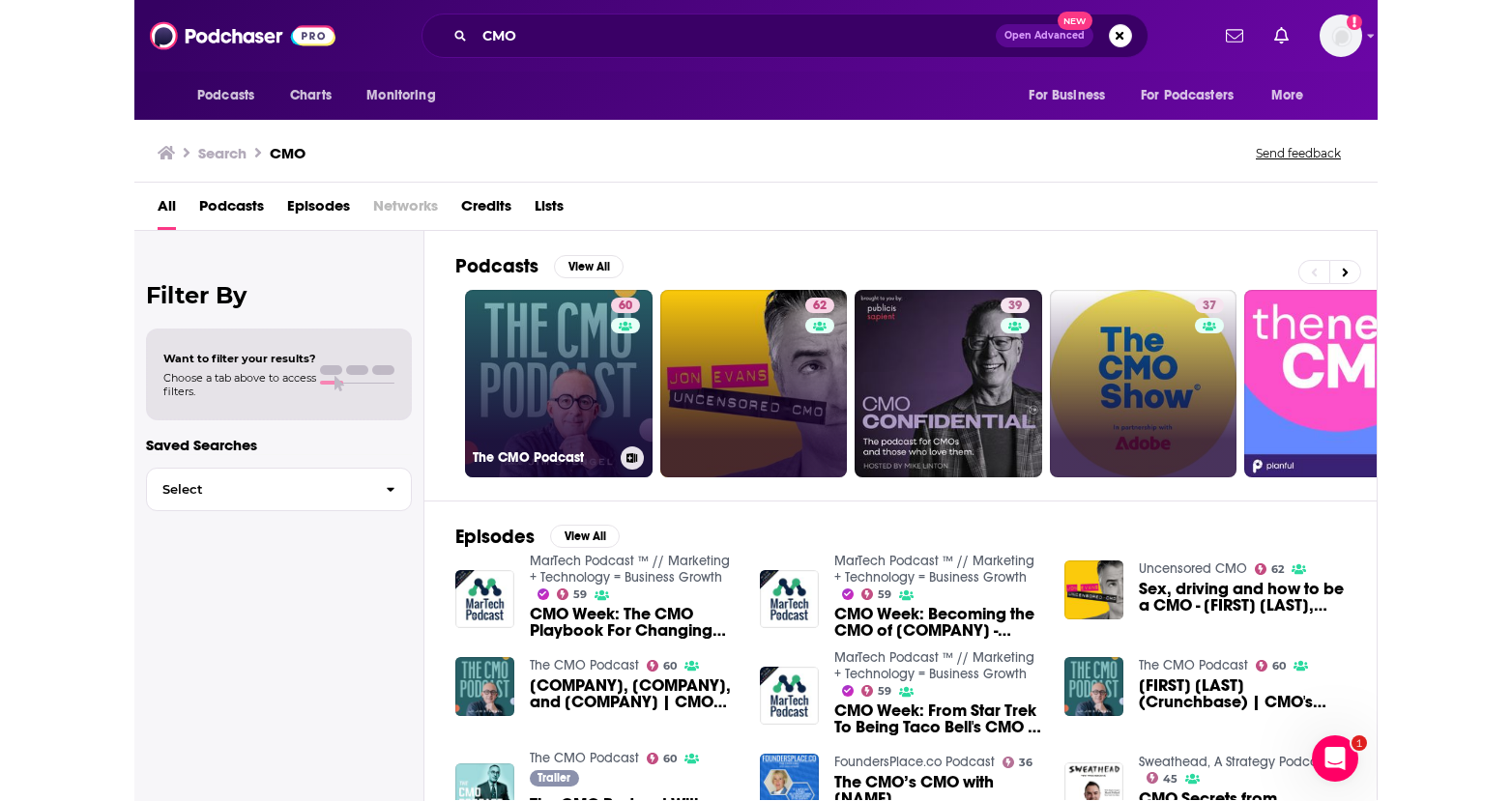 scroll, scrollTop: 97, scrollLeft: 0, axis: vertical 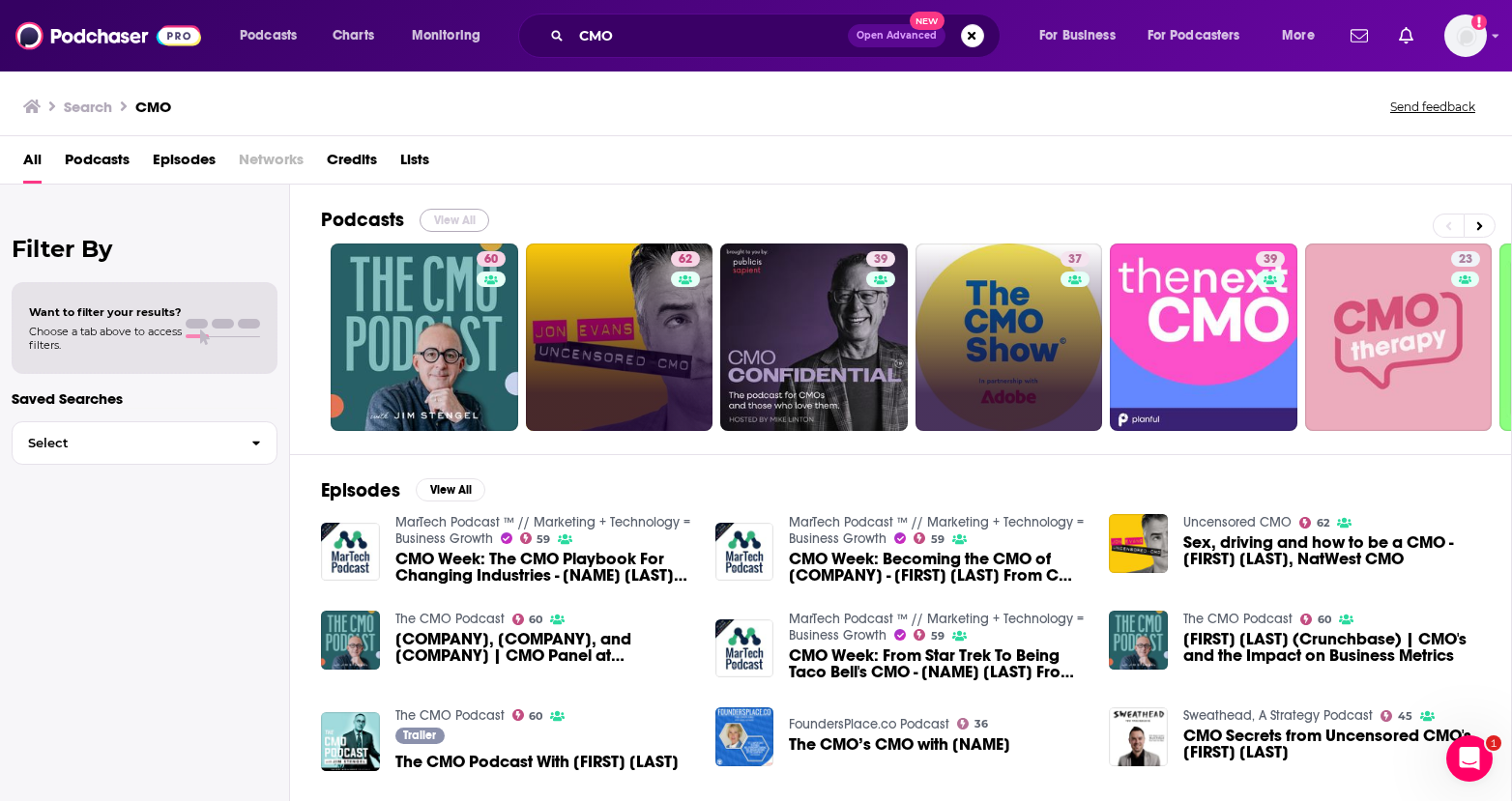 click on "View All" at bounding box center (454, 220) 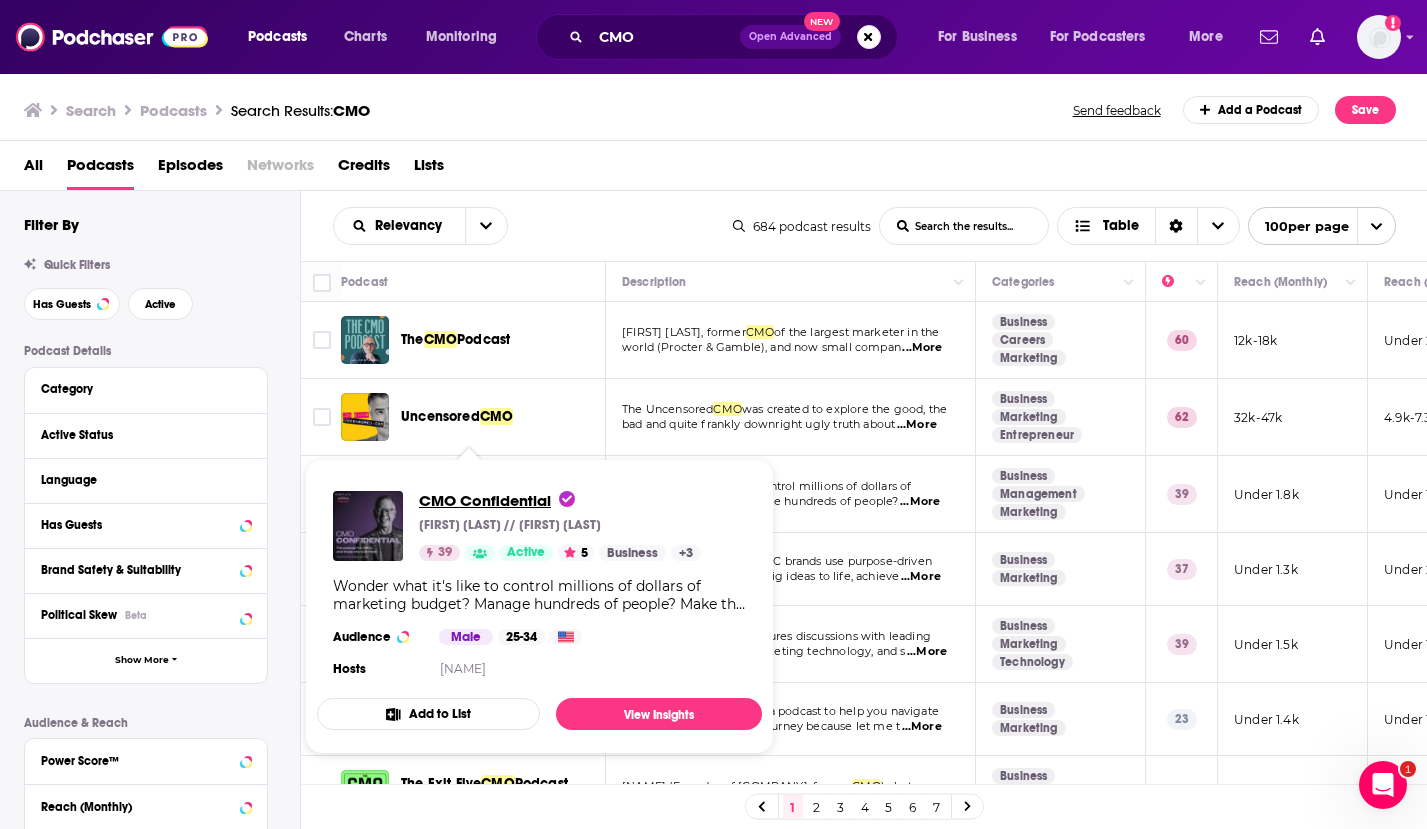 drag, startPoint x: 479, startPoint y: 495, endPoint x: 465, endPoint y: 502, distance: 15.652476 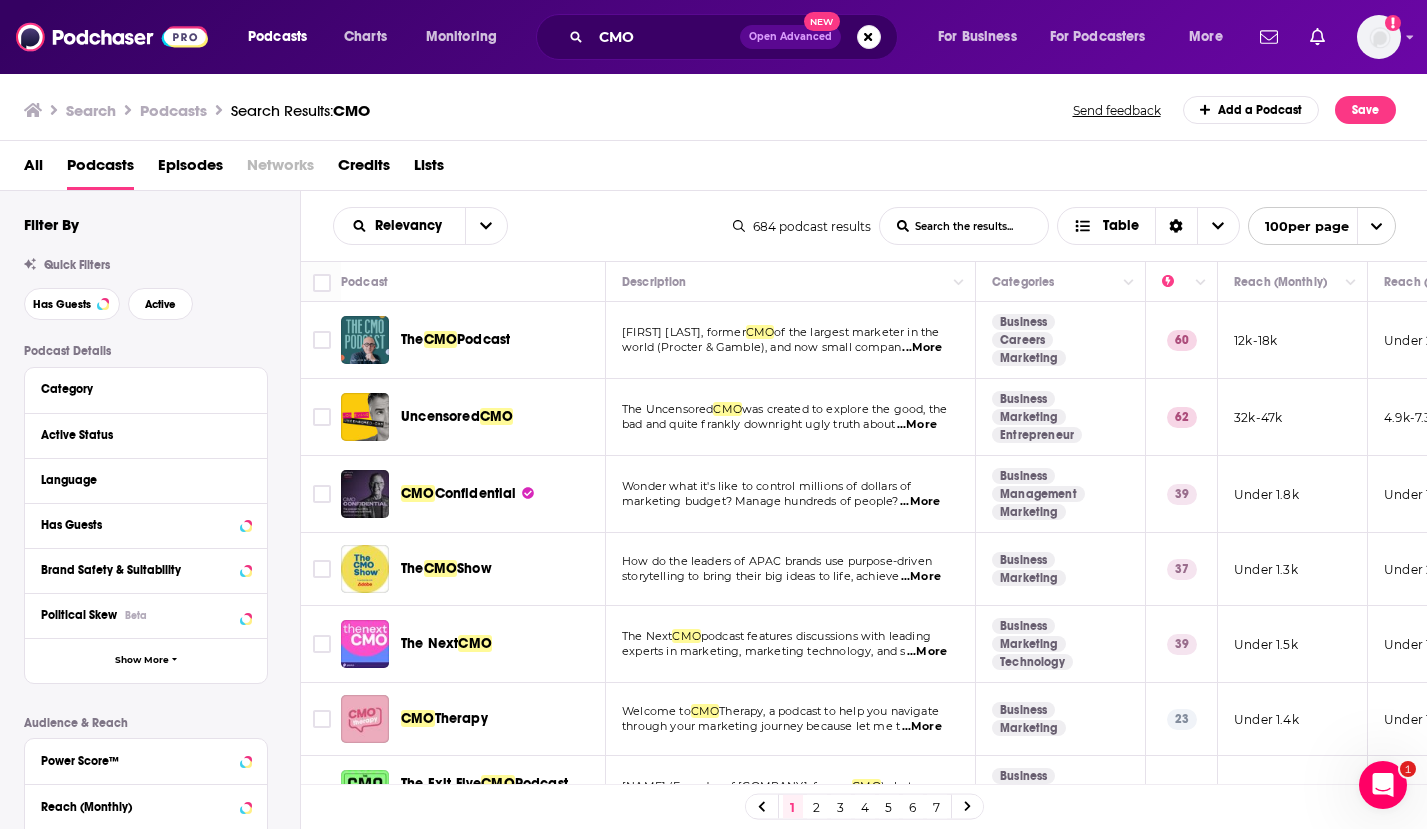 click on "All Podcasts Episodes Networks Credits Lists" at bounding box center (718, 169) 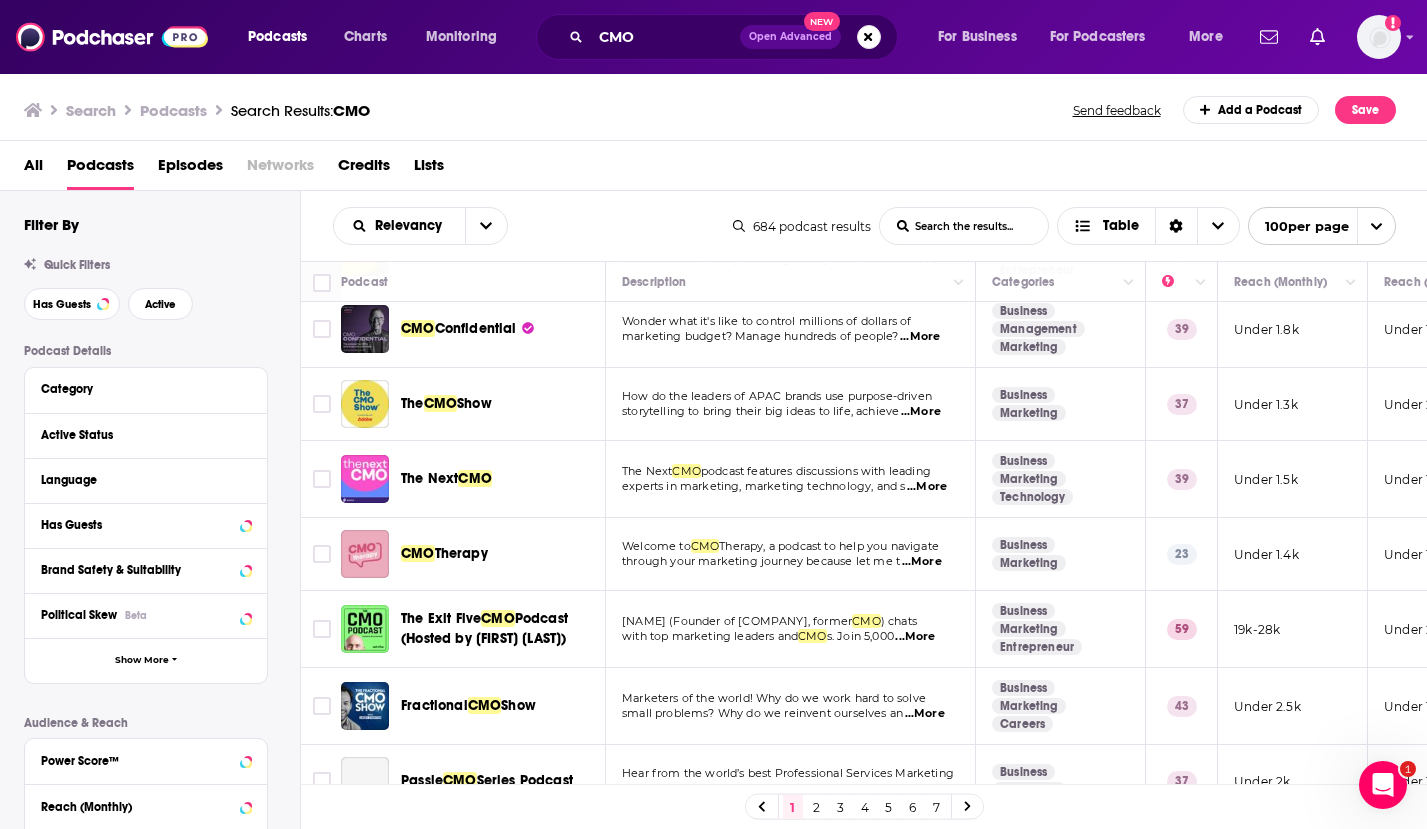 scroll, scrollTop: 200, scrollLeft: 0, axis: vertical 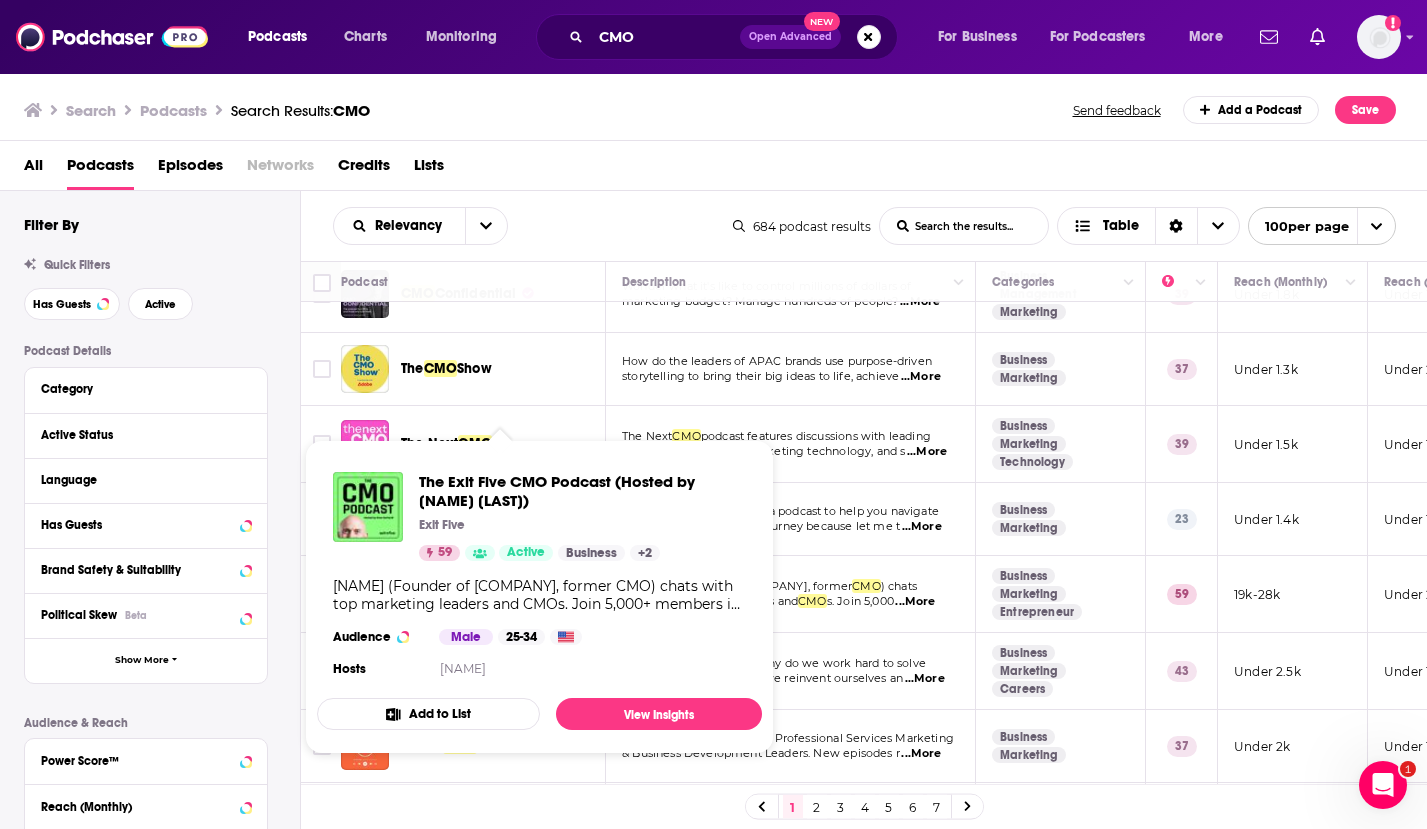 click on "Relevancy List Search Input Search the results... Table" at bounding box center [533, 226] 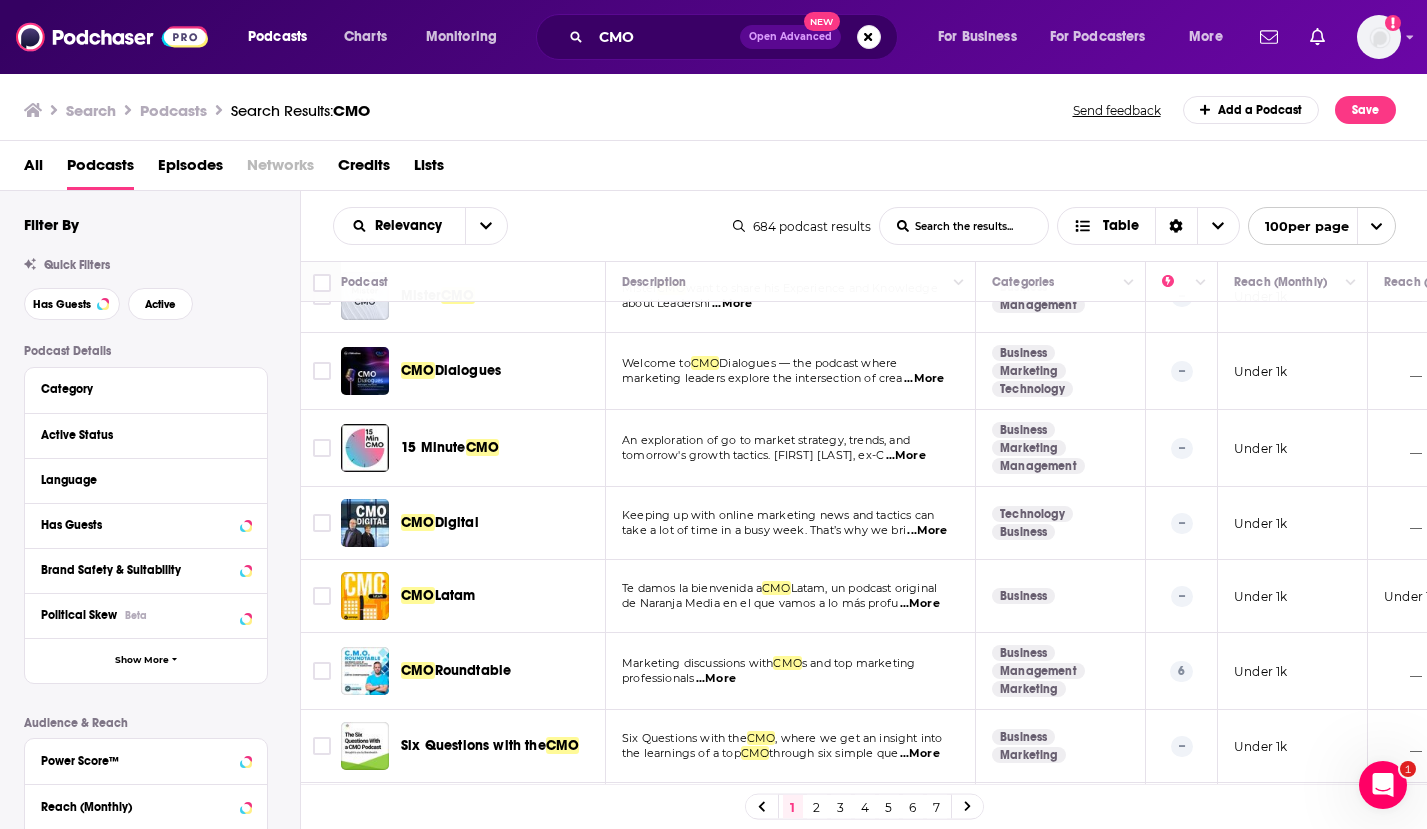 scroll, scrollTop: 1500, scrollLeft: 0, axis: vertical 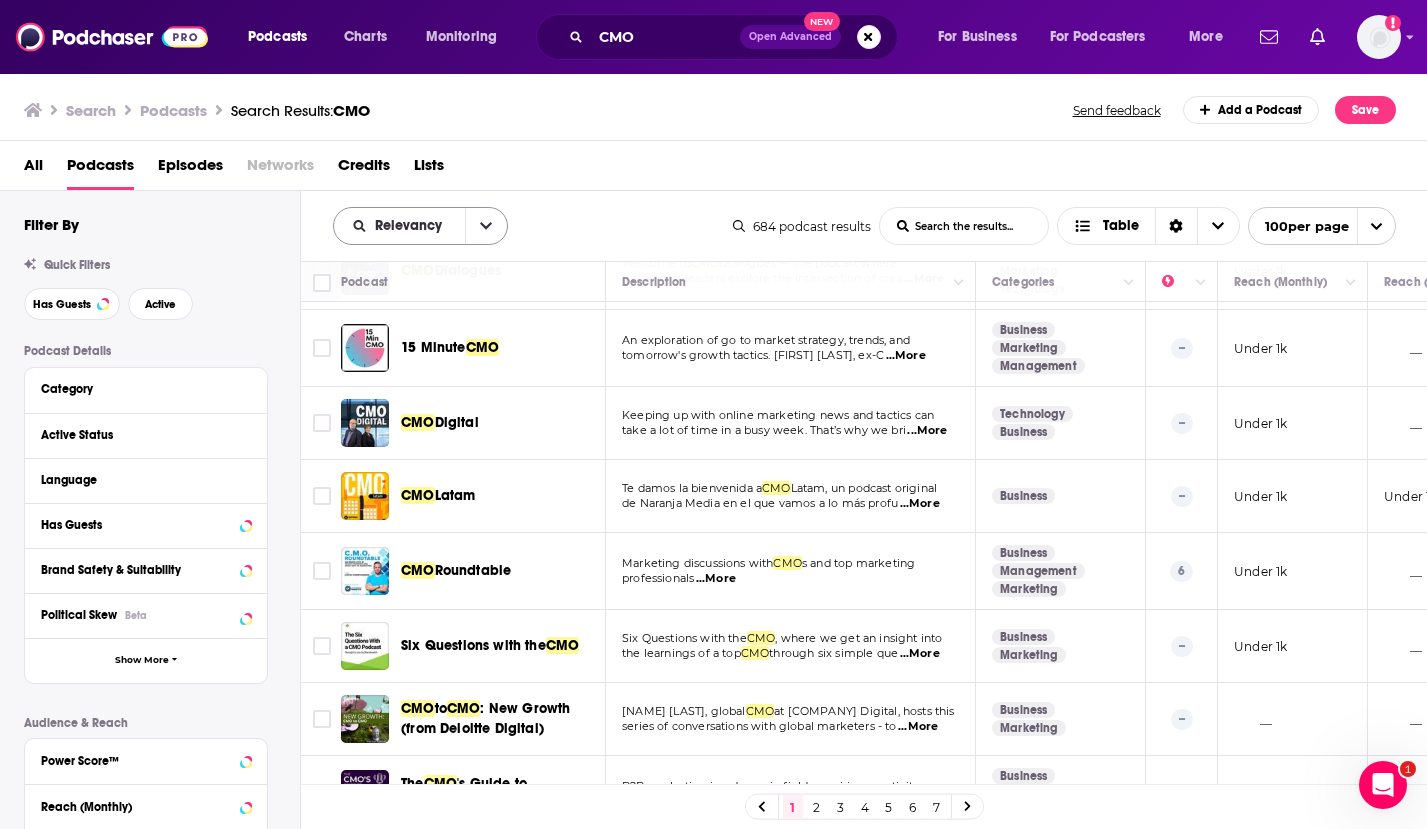 click 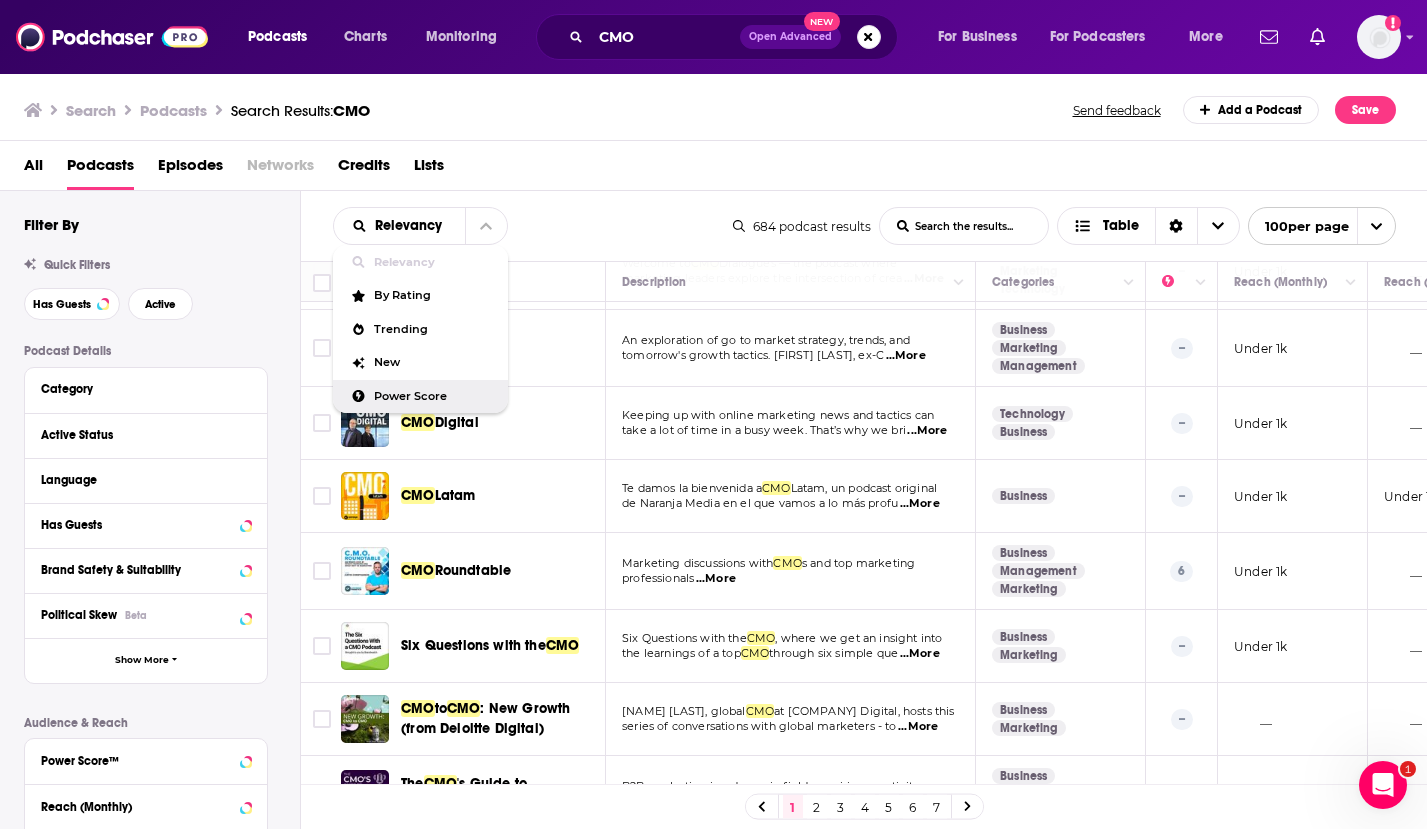 click on "Power Score" at bounding box center (433, 396) 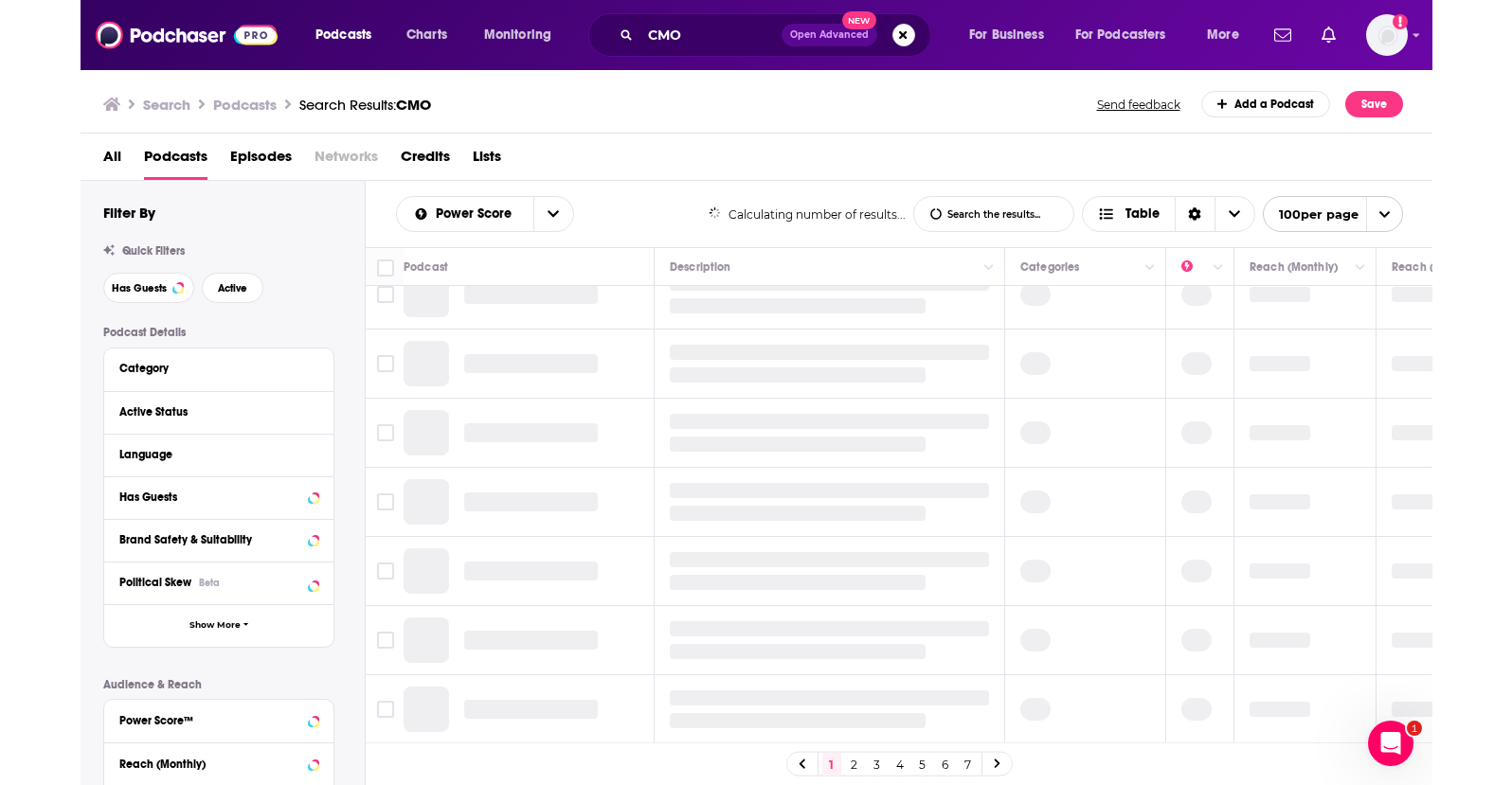 scroll, scrollTop: 1284, scrollLeft: 0, axis: vertical 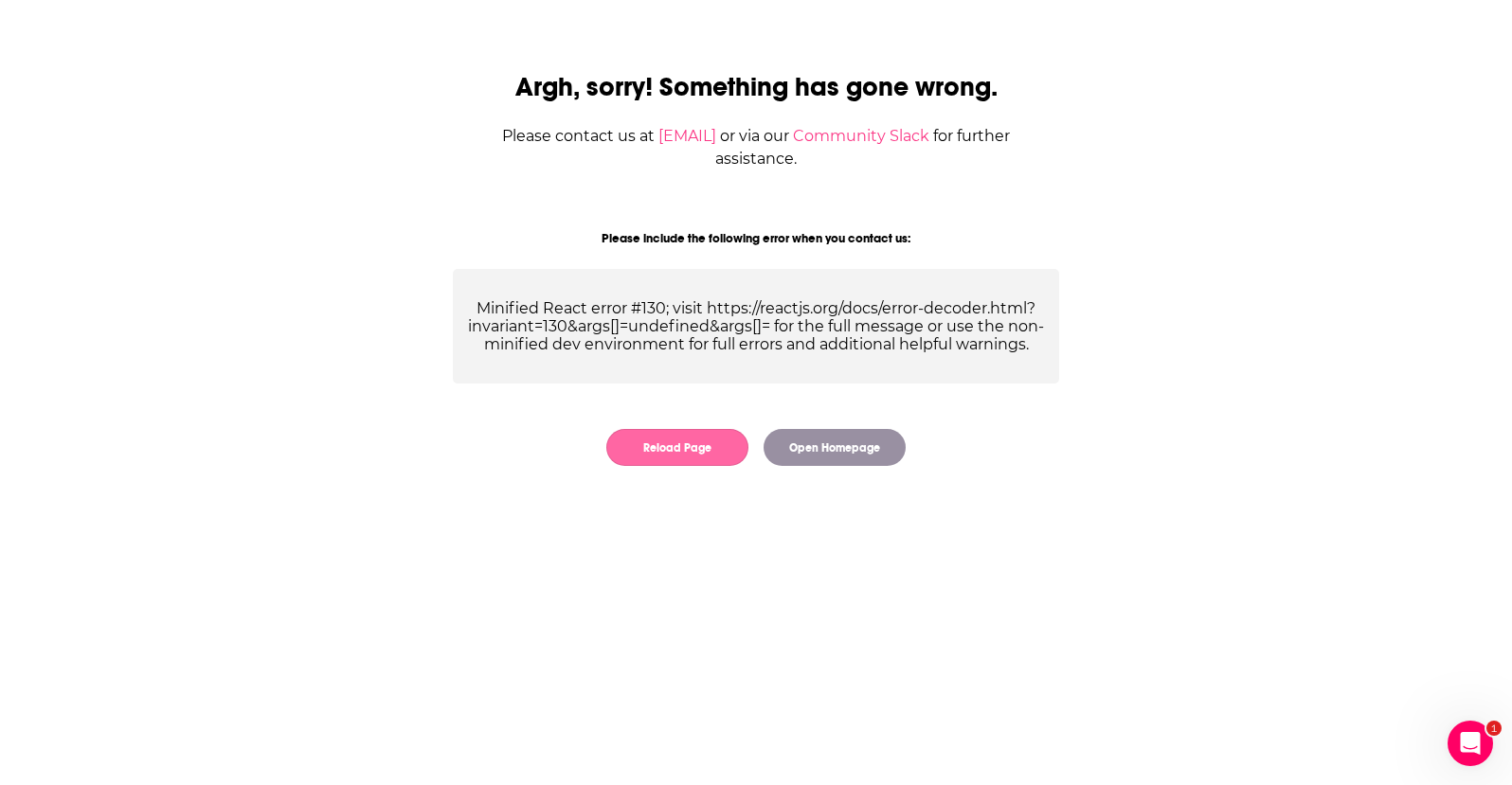 click on "Reload Page" at bounding box center [677, 447] 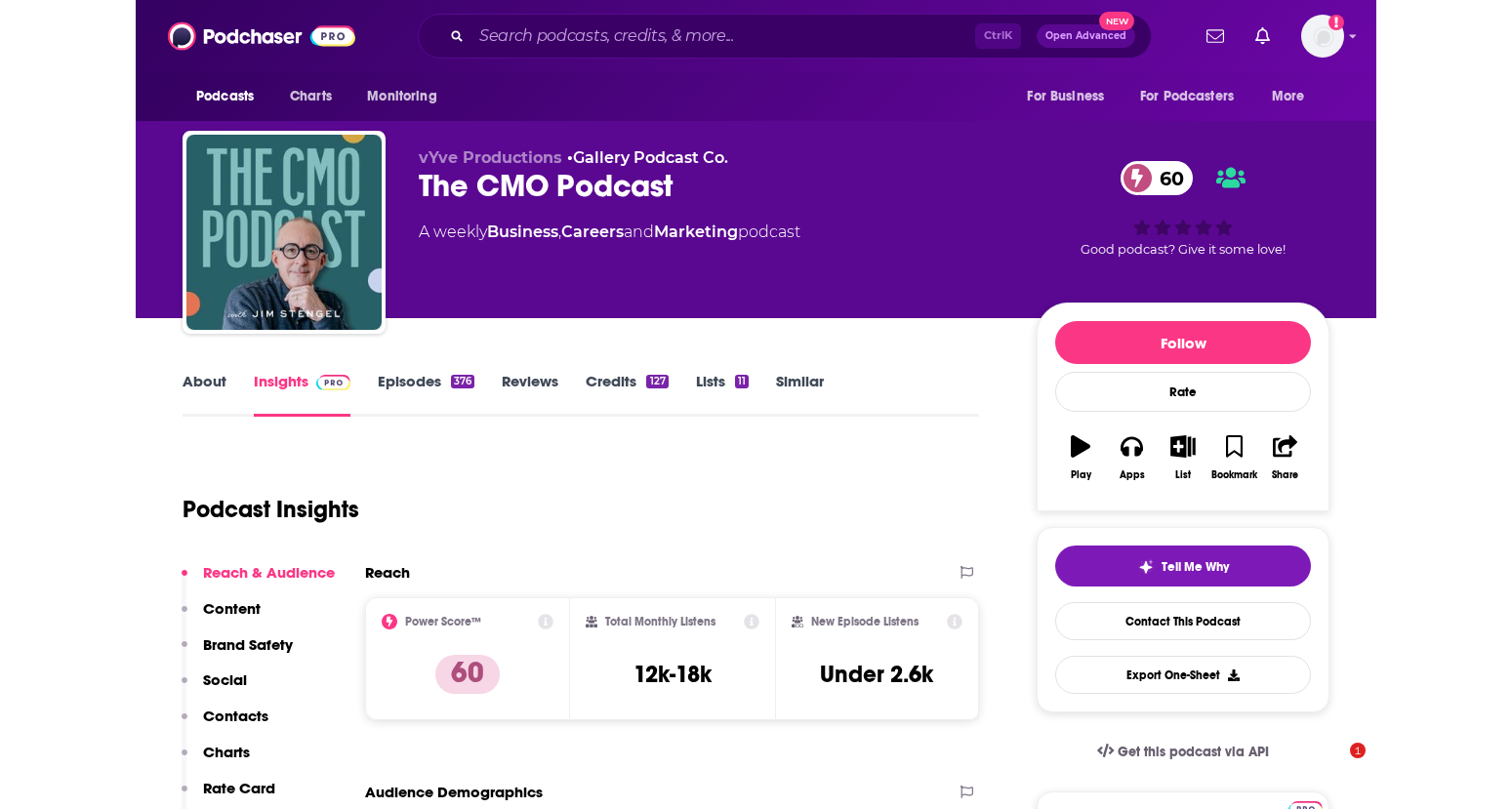 scroll, scrollTop: 0, scrollLeft: 0, axis: both 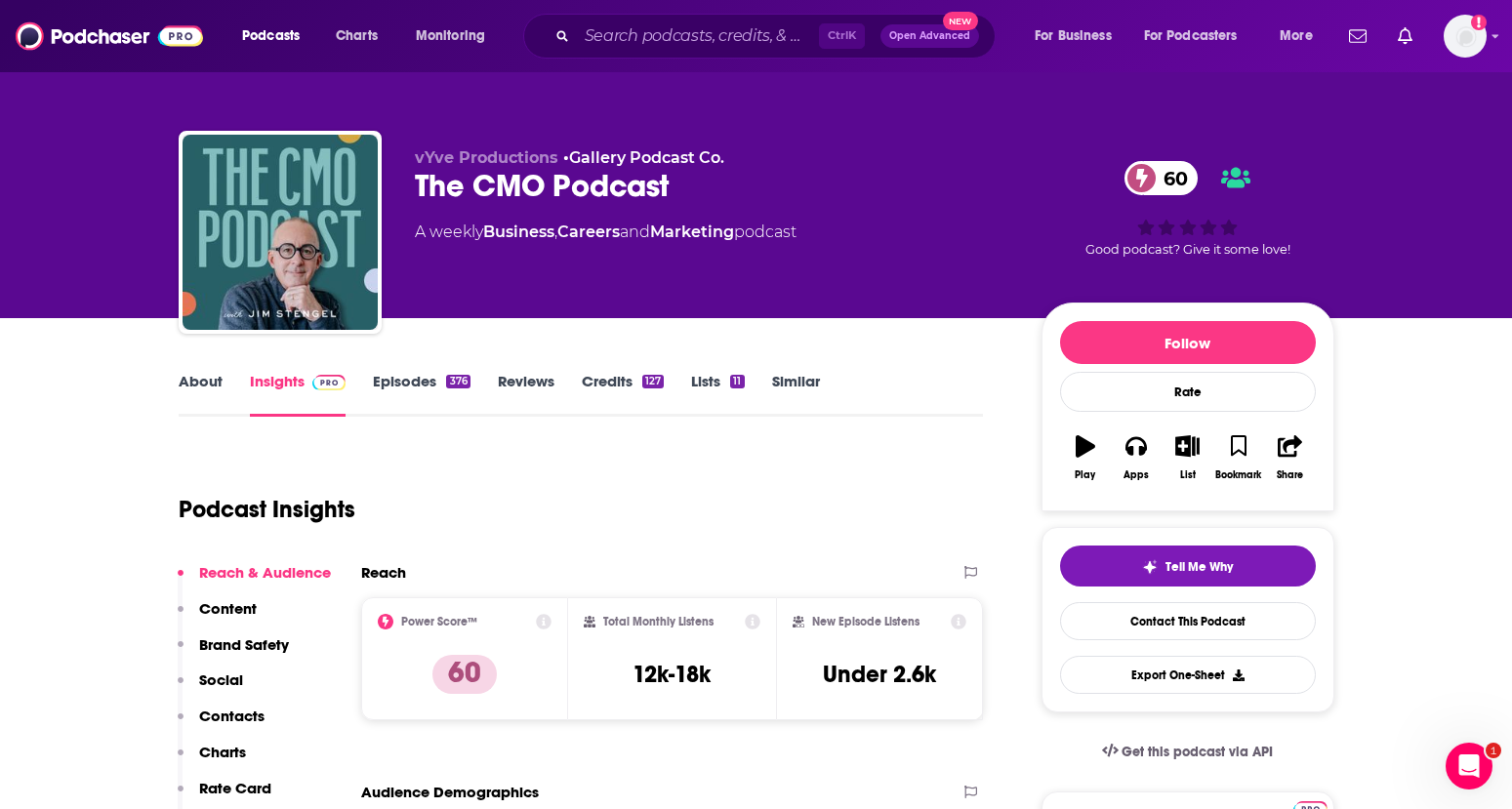 click on "About Insights Episodes 376 Reviews Credits 127 Lists 11 Similar Podcast Insights Reach & Audience Content Brand Safety Social Contacts Charts Rate Card Sponsors Details Similar Contact Podcast Open Website  Reach Power Score™ 60 Total Monthly Listens 12k-18k New Episode Listens Under 2.6k Export One-Sheet Audience Demographics Gender Male Age 37 yo Income $ $ $ $ $ Parental Status Mixed Countries 1 United States 2 United Kingdom 3 Canada 4 India 5 France Top Cities New York, NY , Los Angeles, CA , Cincinnati, OH , London , Chicago, IL , San Diego, CA Interests Restaurants, Food & Grocery , Sports , Friends, Family & Relationships , Electronics & Computers , Travel, Tourism & Aviation , Camera & Photography Jobs Marketing Managers , Marketing Coordinators , Social Media Specialists , Directors , Marketing Assistants , Software Engineers Ethnicities White / Caucasian , African American , Hispanic , Asian Show More Content Political Skew Neutral/Mixed Brand Safety & Suitability Socials Youtube @Jimstengel 464" at bounding box center [756, 5845] 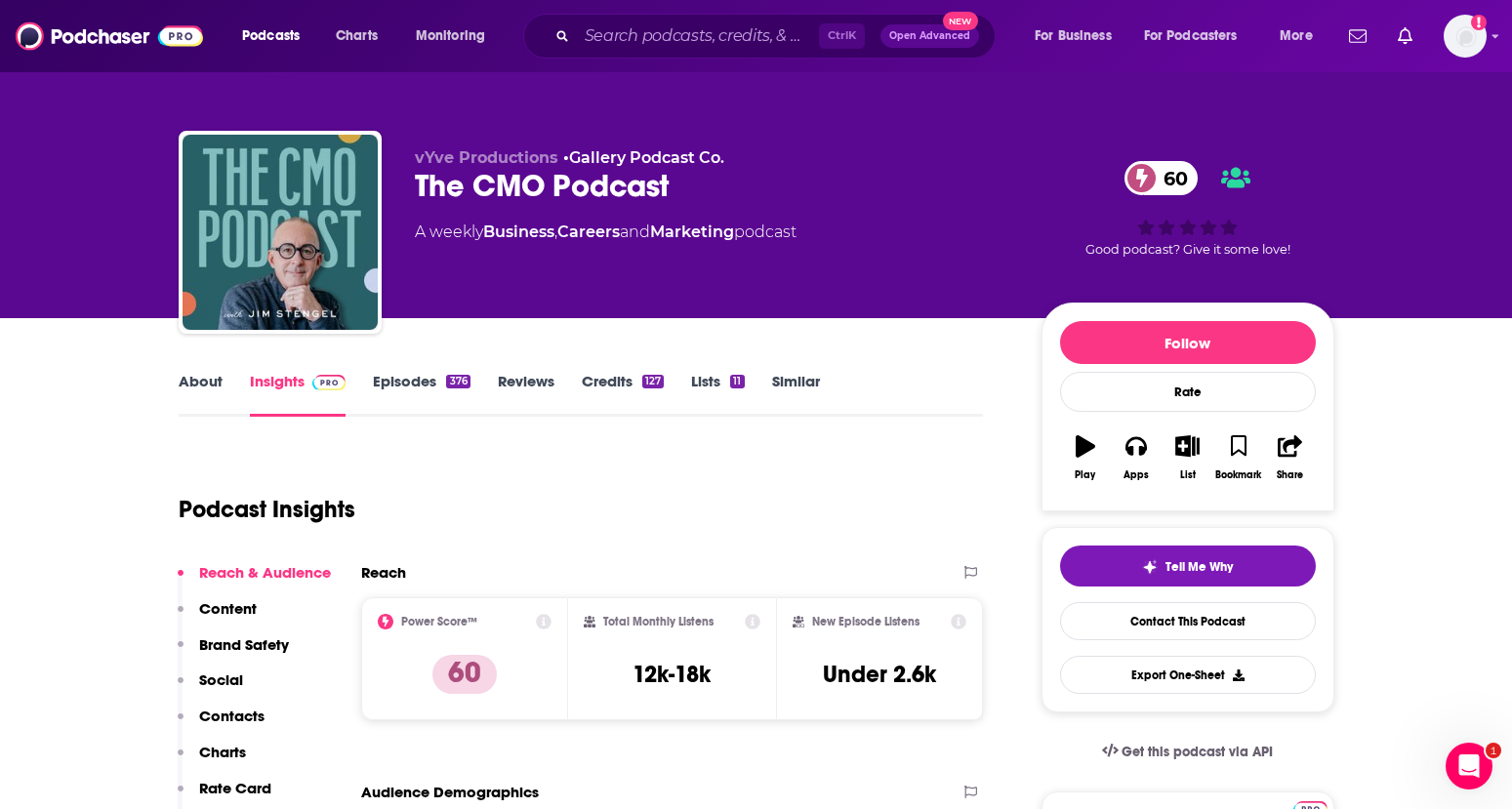 click on "About Insights Episodes 376 Reviews Credits 127 Lists 11 Similar Podcast Insights Reach & Audience Content Brand Safety Social Contacts Charts Rate Card Sponsors Details Similar Contact Podcast Open Website  Reach Power Score™ 60 Total Monthly Listens 12k-18k New Episode Listens Under 2.6k Export One-Sheet Audience Demographics Gender Male Age 37 yo Income $ $ $ $ $ Parental Status Mixed Countries 1 United States 2 United Kingdom 3 Canada 4 India 5 France Top Cities New York, NY , Los Angeles, CA , Cincinnati, OH , London , Chicago, IL , San Diego, CA Interests Restaurants, Food & Grocery , Sports , Friends, Family & Relationships , Electronics & Computers , Travel, Tourism & Aviation , Camera & Photography Jobs Marketing Managers , Marketing Coordinators , Social Media Specialists , Directors , Marketing Assistants , Software Engineers Ethnicities White / Caucasian , African American , Hispanic , Asian Show More Content Political Skew Neutral/Mixed Brand Safety & Suitability Socials Youtube @Jimstengel 464" at bounding box center (756, 5845) 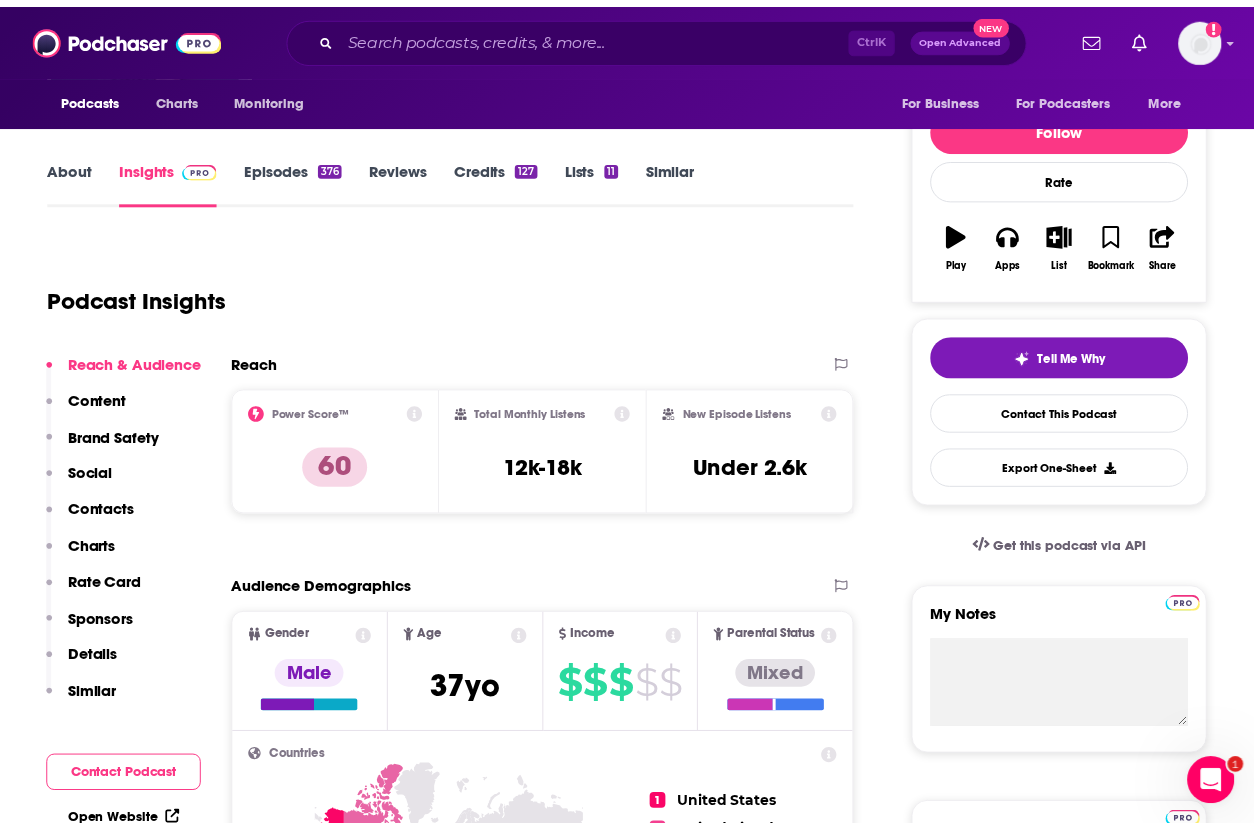 scroll, scrollTop: 226, scrollLeft: 0, axis: vertical 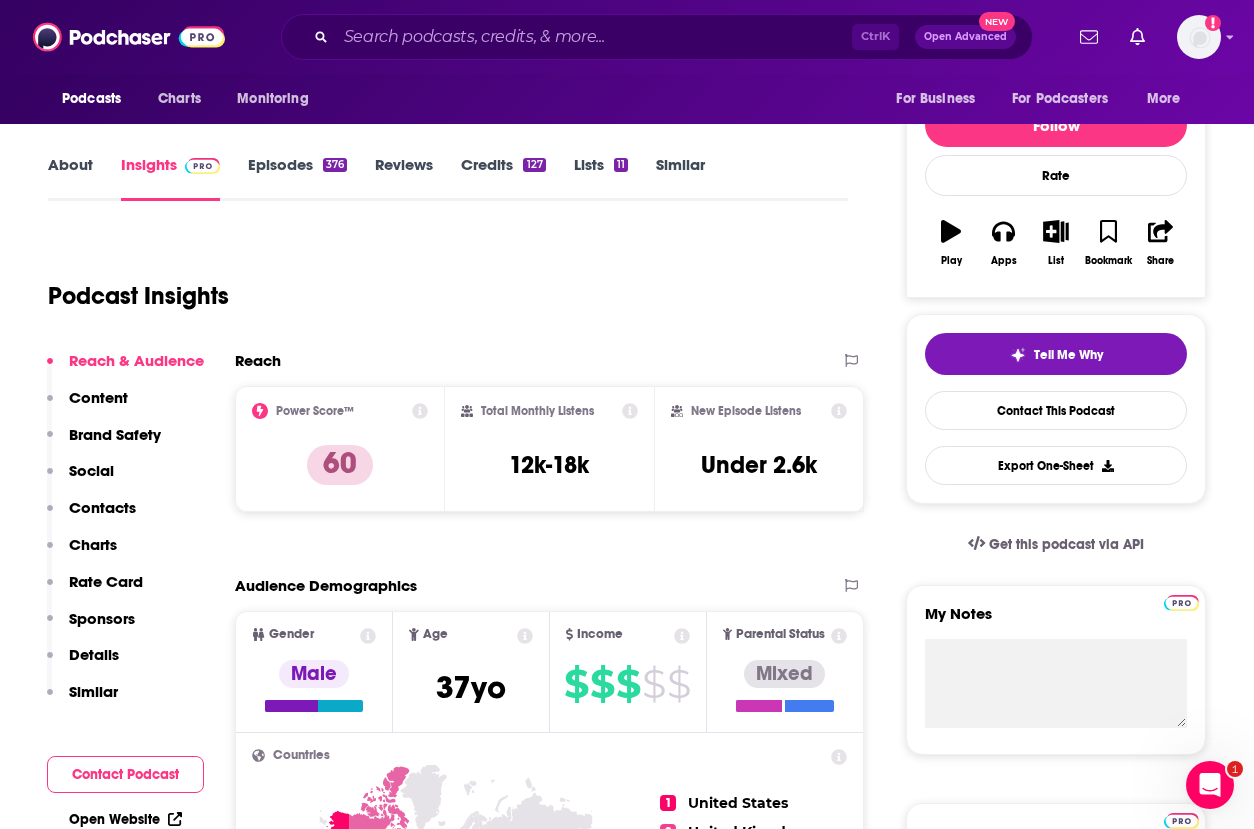 click on "Podcast Insights" at bounding box center (440, 284) 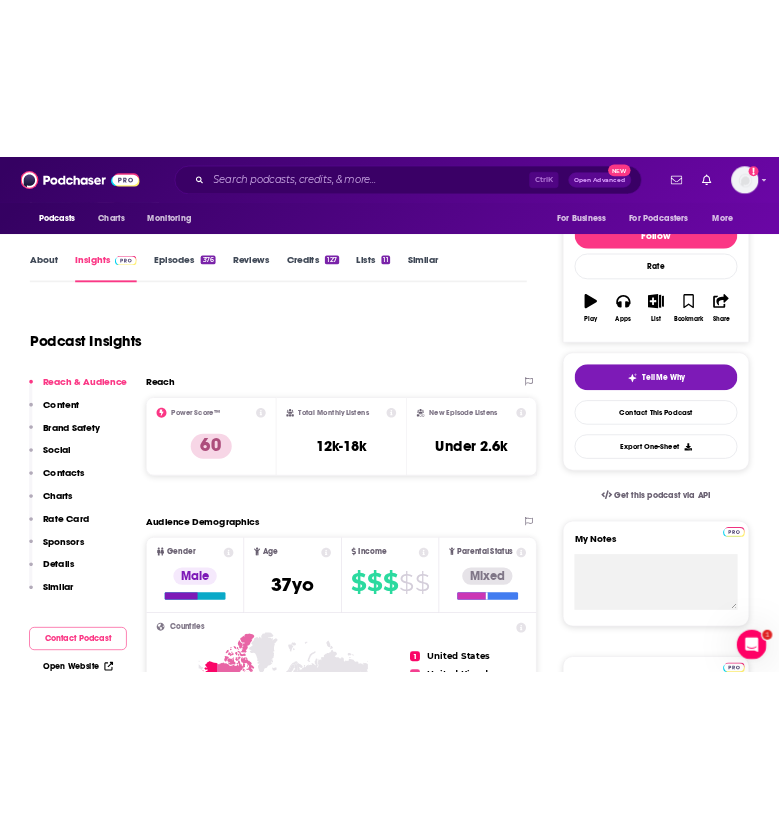 scroll, scrollTop: 241, scrollLeft: 0, axis: vertical 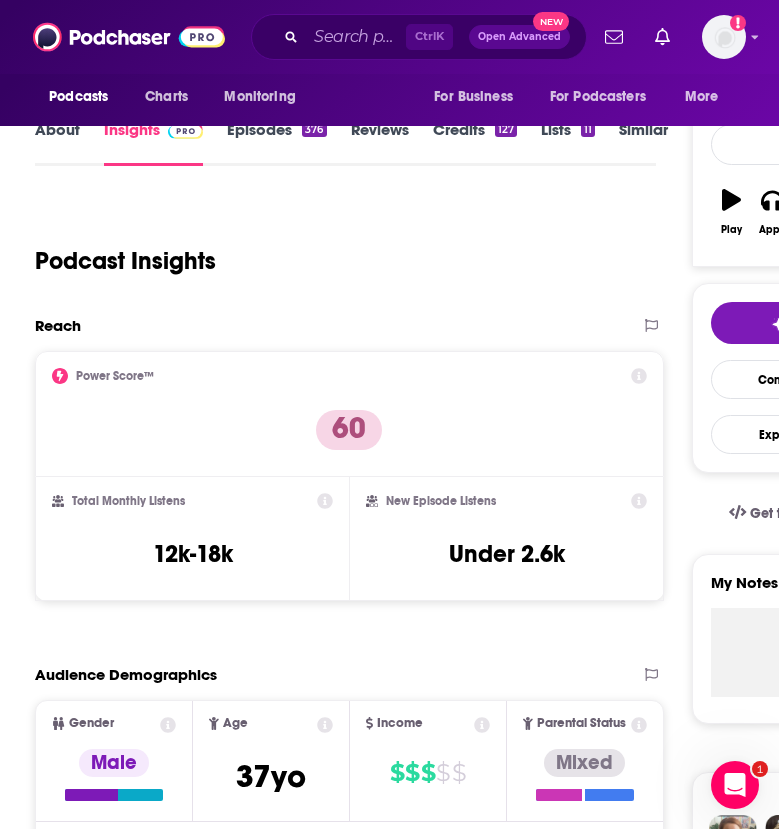 click on "About Insights Episodes 376 Reviews Credits 127 Lists 11 Similar Podcast Insights Reach & Audience Content Brand Safety Social Contacts Charts Rate Card Sponsors Details Similar Contact Podcast Open Website  Reach Power Score™ 60 Total Monthly Listens 12k-18k New Episode Listens Under 2.6k Export One-Sheet Audience Demographics Gender Male Age 37 yo Income $ $ $ $ $ Parental Status Mixed Countries 1 United States 2 United Kingdom 3 Canada 4 India 5 France Top Cities New York, NY , Los Angeles, CA , Cincinnati, OH , London , Chicago, IL , San Diego, CA Interests Restaurants, Food & Grocery , Sports , Friends, Family & Relationships , Electronics & Computers , Travel, Tourism & Aviation , Camera & Photography Jobs Marketing Managers , Marketing Coordinators , Social Media Specialists , Directors , Marketing Assistants , Software Engineers Ethnicities White / Caucasian , African American , Hispanic , Asian Show More Content Political Skew Neutral/Mixed Brand Safety & Suitability Socials Youtube @Jimstengel 464" at bounding box center (345, 4638) 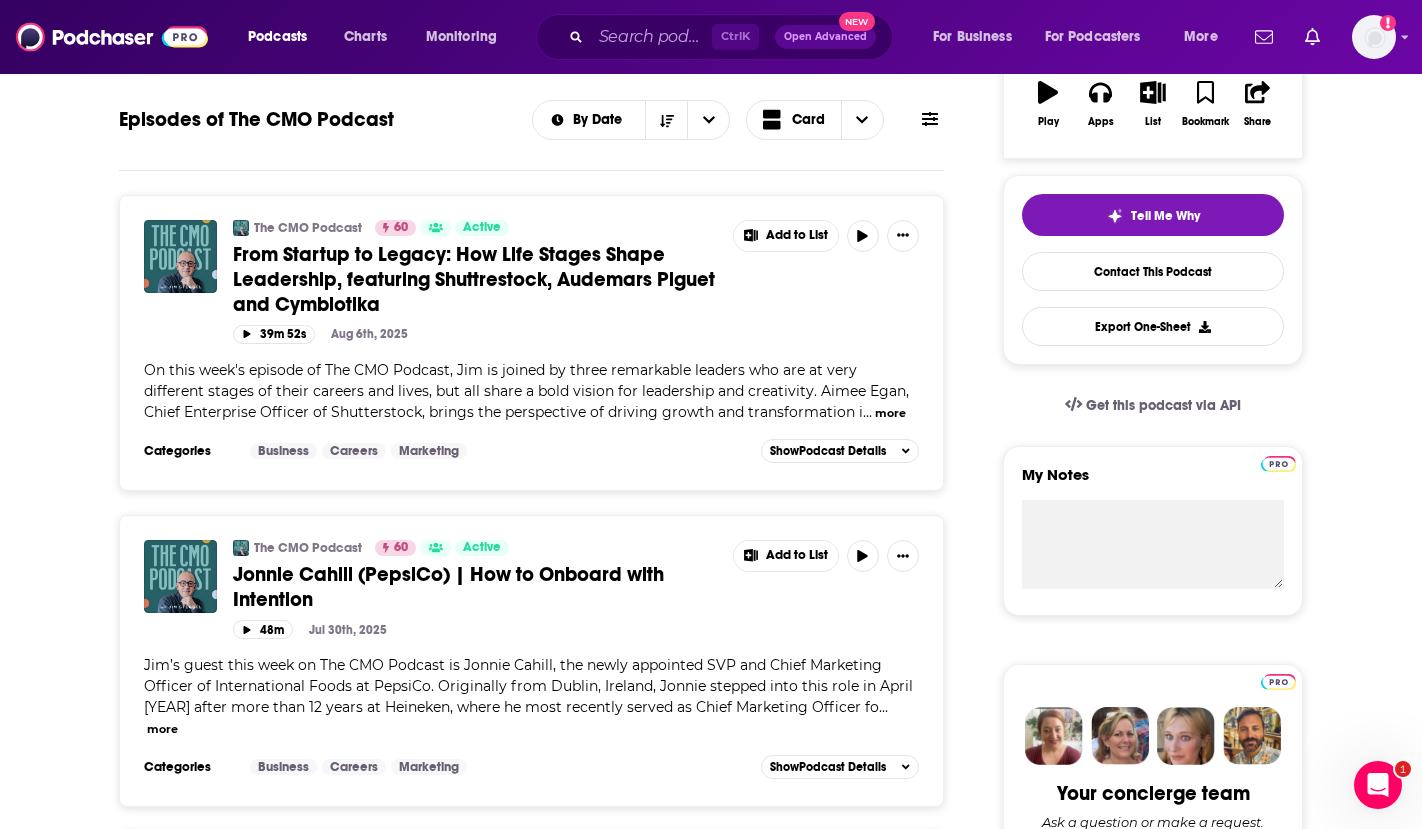 scroll, scrollTop: 600, scrollLeft: 0, axis: vertical 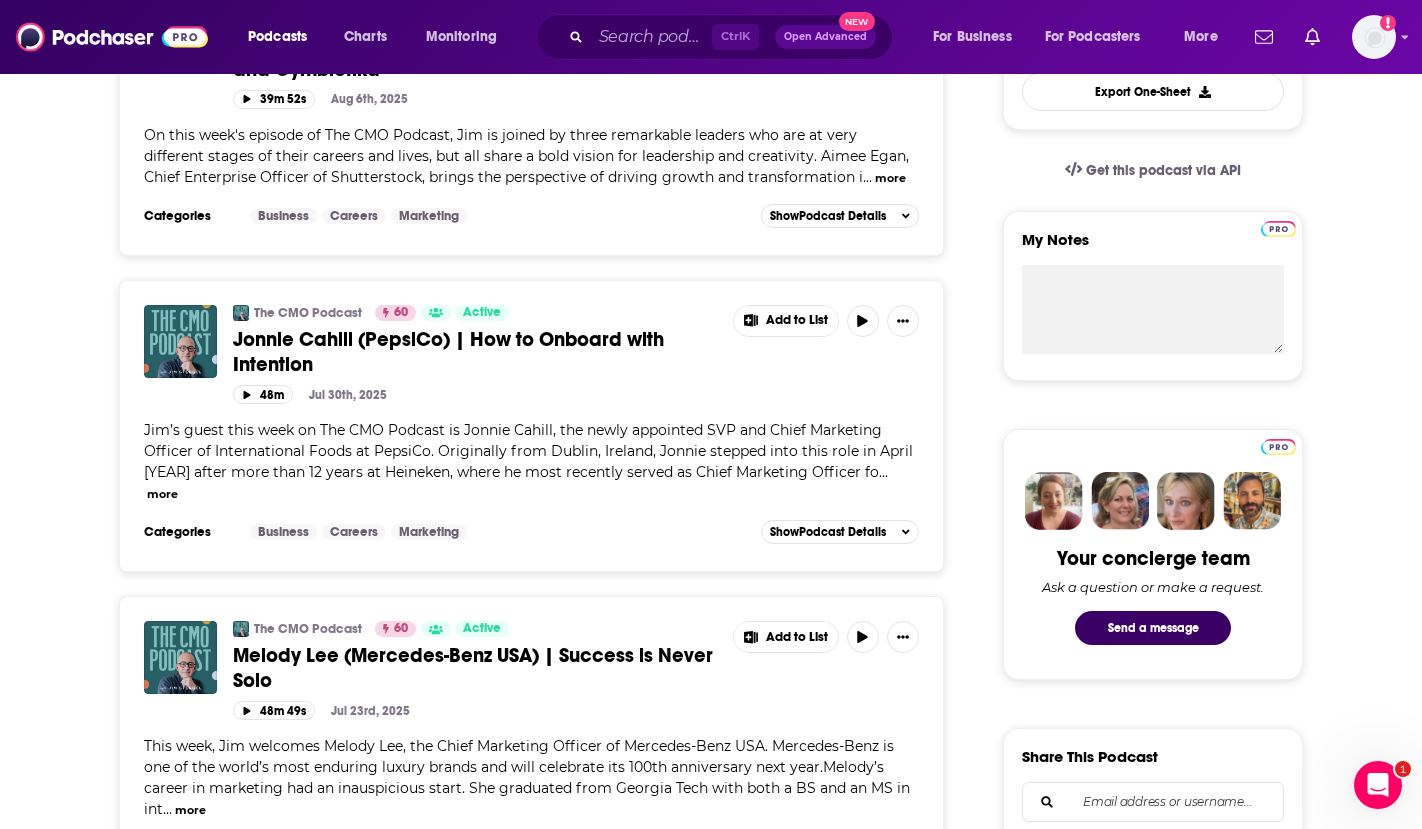 click on "About Insights Episodes 376 Reviews Credits 127 Lists 11 Similar Episodes of The CMO Podcast By Date Card The CMO Podcast 60 Active From Startup to Legacy: How Life Stages Shape Leadership, featuring Shuttrestock, Audemars Piguet and Cymbiotika Add to List 39m 52s  Aug 6th, 2025 On this week's episode of The CMO Podcast, Jim is joined by three remarkable leaders who are at very different stages of their careers and lives, but all share a bold vision for leadership and creativity. Aimee Egan, Chief Enterprise Officer of Shutterstock, brings the perspective of driving growth and transformation i ... more Categories Business Careers Marketing Add to List Show  Podcast Details The CMO Podcast 60 Active Jonnie Cahill (PepsiCo) | How to Onboard with Intention Add to List 48m  Jul 30th, 2025 ... more Categories Business Careers Marketing Add to List Show  Podcast Details The CMO Podcast 60 Active Melody Lee (Mercedes-Benz USA) | Success is Never Solo Add to List 48m 49s  Jul 23rd, 2025 ... more Categories Business" at bounding box center (545, 3867) 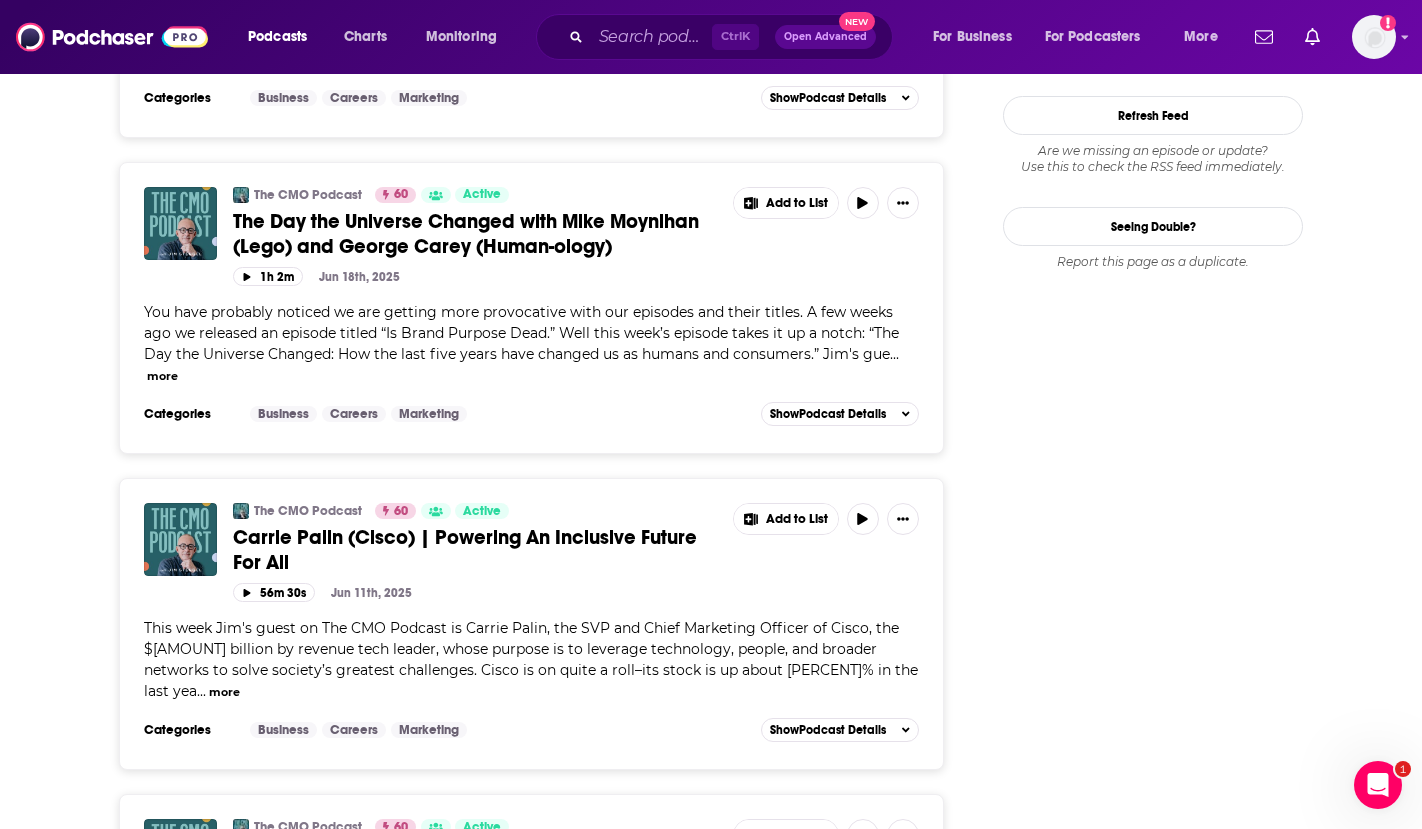 scroll, scrollTop: 2700, scrollLeft: 0, axis: vertical 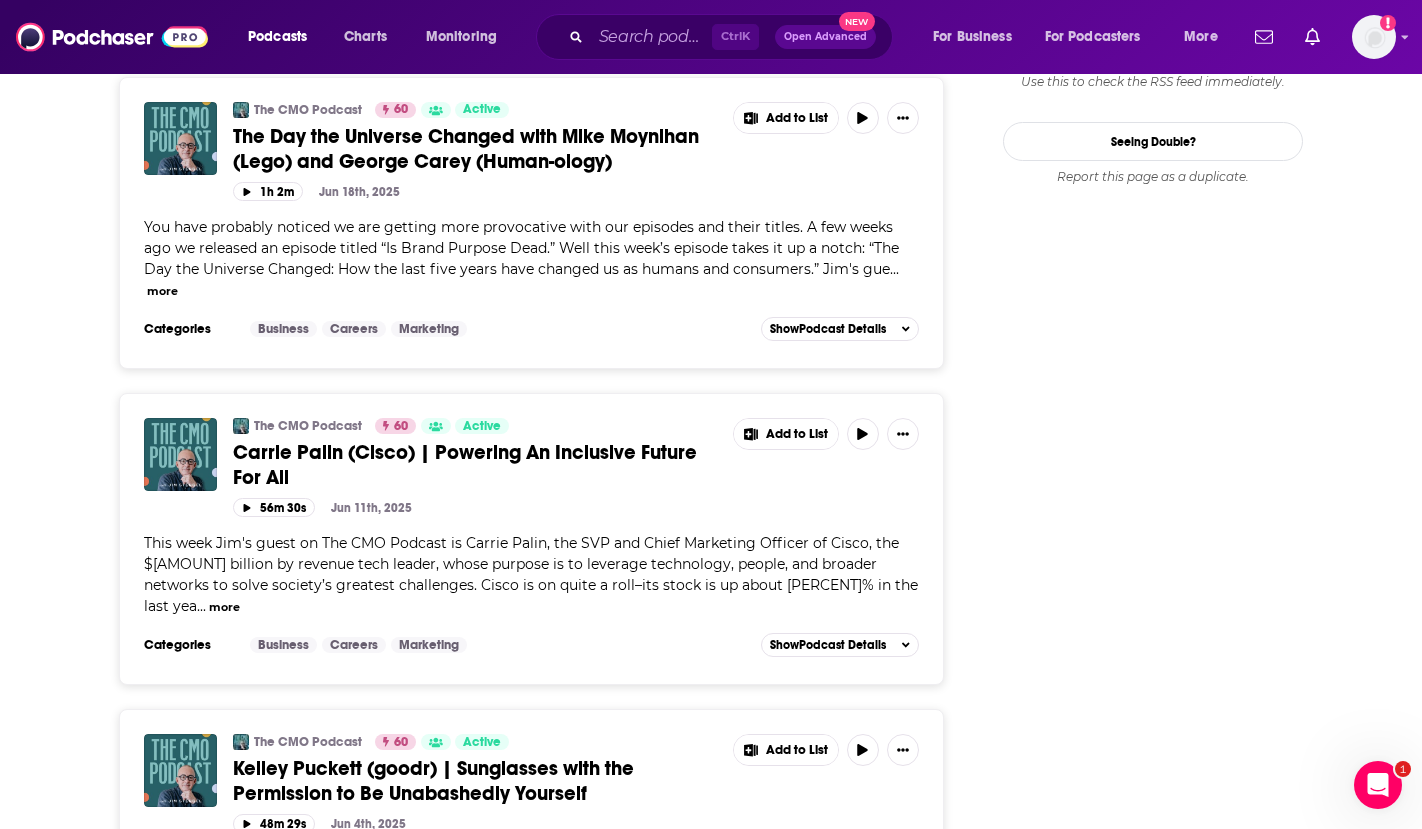 click on "About Insights Episodes 376 Reviews Credits 127 Lists 11 Similar Episodes of The CMO Podcast By Date Card The CMO Podcast 60 Active From Startup to Legacy: How Life Stages Shape Leadership, featuring Shuttrestock, Audemars Piguet and Cymbiotika Add to List 39m 52s  Aug 6th, 2025 On this week's episode of The CMO Podcast, Jim is joined by three remarkable leaders who are at very different stages of their careers and lives, but all share a bold vision for leadership and creativity. Aimee Egan, Chief Enterprise Officer of Shutterstock, brings the perspective of driving growth and transformation i ... more Categories Business Careers Marketing Add to List Show  Podcast Details The CMO Podcast 60 Active Jonnie Cahill (PepsiCo) | How to Onboard with Intention Add to List 48m  Jul 30th, 2025 ... more Categories Business Careers Marketing Add to List Show  Podcast Details The CMO Podcast 60 Active Melody Lee (Mercedes-Benz USA) | Success is Never Solo Add to List 48m 49s  Jul 23rd, 2025 ... more Categories Business" at bounding box center [545, 1767] 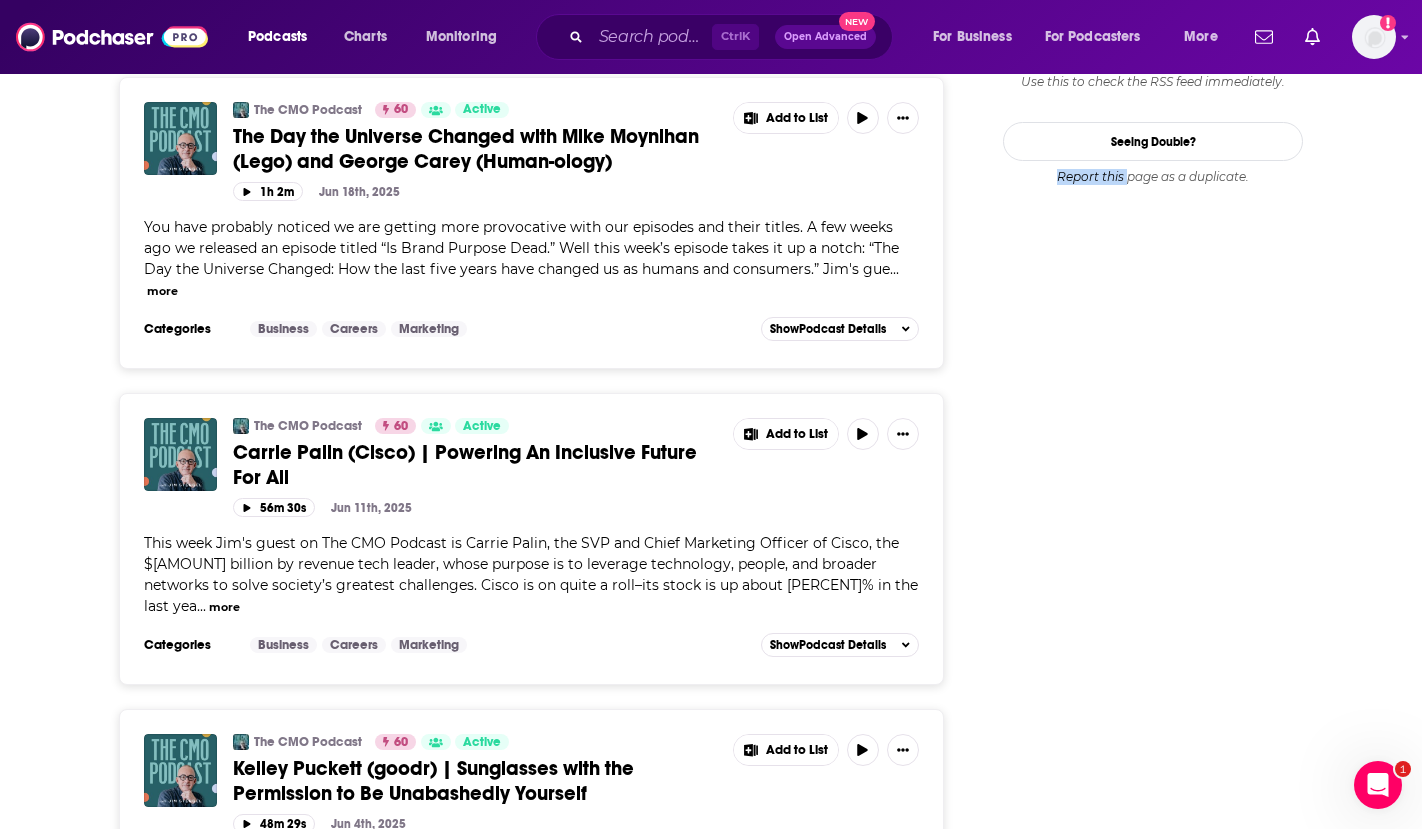 drag, startPoint x: 1063, startPoint y: 482, endPoint x: 1126, endPoint y: 537, distance: 83.630135 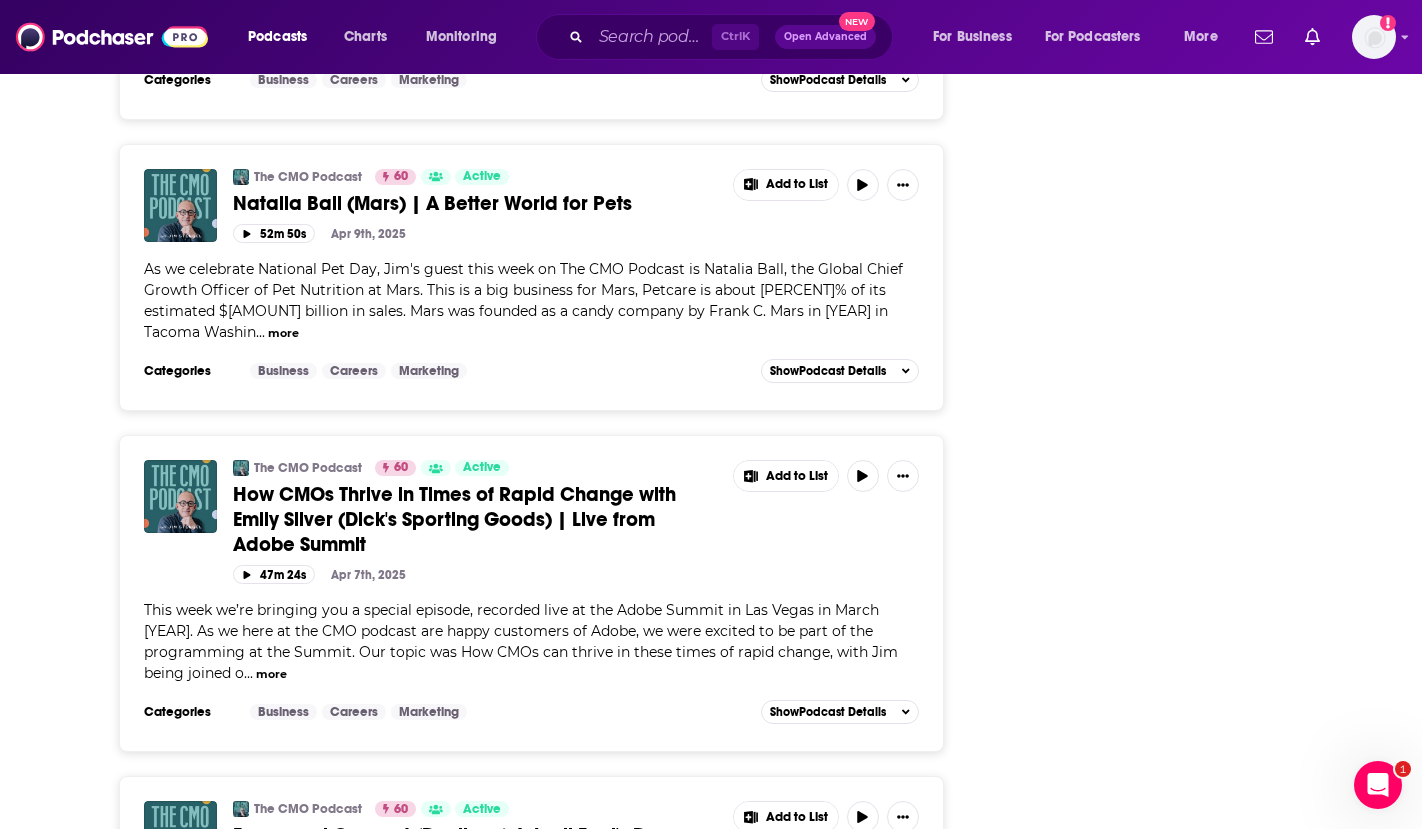 scroll, scrollTop: 5860, scrollLeft: 0, axis: vertical 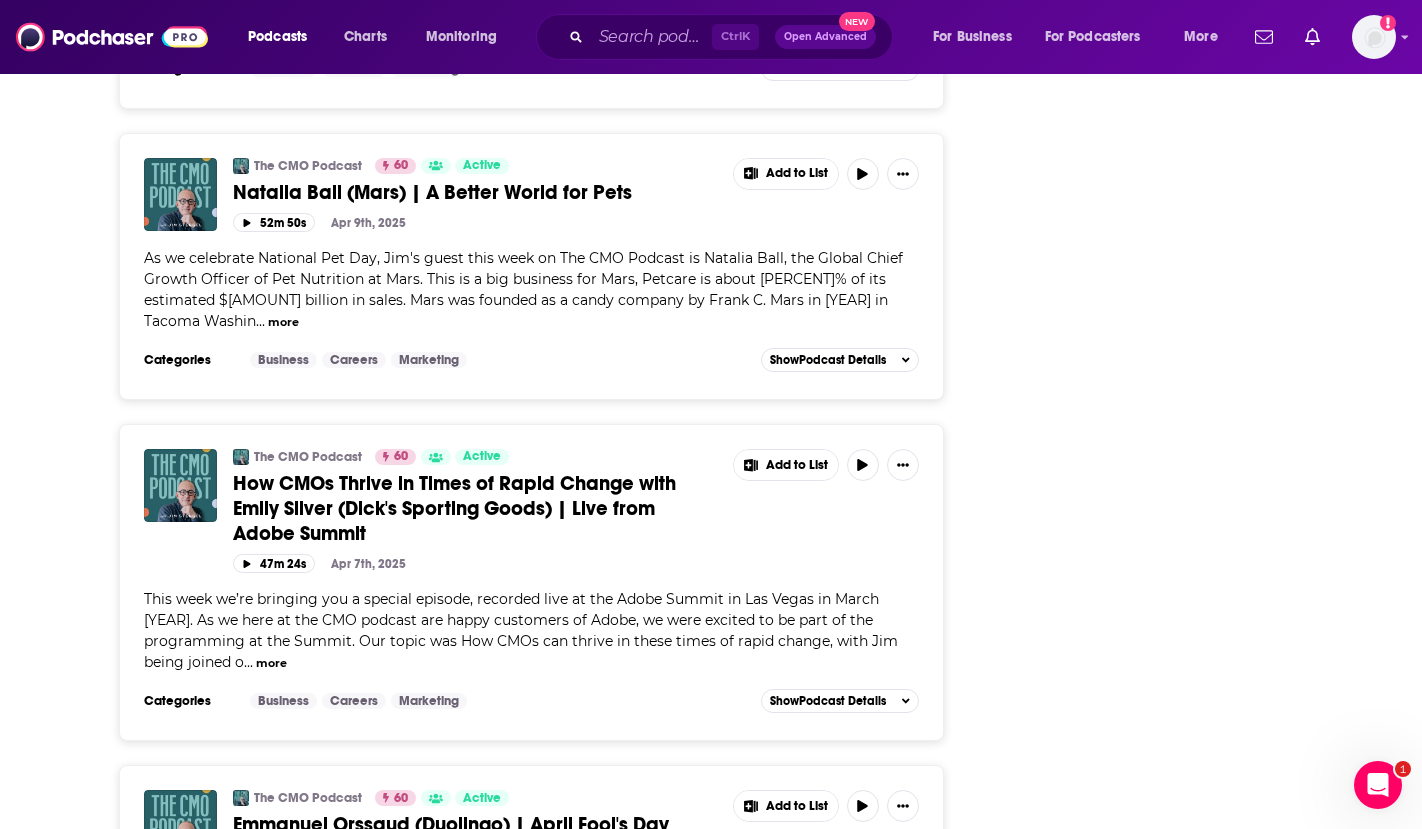 click on "About Insights Episodes 376 Reviews Credits 127 Lists 11 Similar Episodes of The CMO Podcast By Date Card The CMO Podcast 60 Active From Startup to Legacy: How Life Stages Shape Leadership, featuring Shuttrestock, Audemars Piguet and Cymbiotika Add to List 39m 52s  Aug 6th, 2025 On this week's episode of The CMO Podcast, Jim is joined by three remarkable leaders who are at very different stages of their careers and lives, but all share a bold vision for leadership and creativity. Aimee Egan, Chief Enterprise Officer of Shutterstock, brings the perspective of driving growth and transformation i ... more Categories Business Careers Marketing Add to List Show  Podcast Details The CMO Podcast 60 Active Jonnie Cahill (PepsiCo) | How to Onboard with Intention Add to List 48m  Jul 30th, 2025 ... more Categories Business Careers Marketing Add to List Show  Podcast Details The CMO Podcast 60 Active Melody Lee (Mercedes-Benz USA) | Success is Never Solo Add to List 48m 49s  Jul 23rd, 2025 ... more Categories Business" at bounding box center (711, -1419) 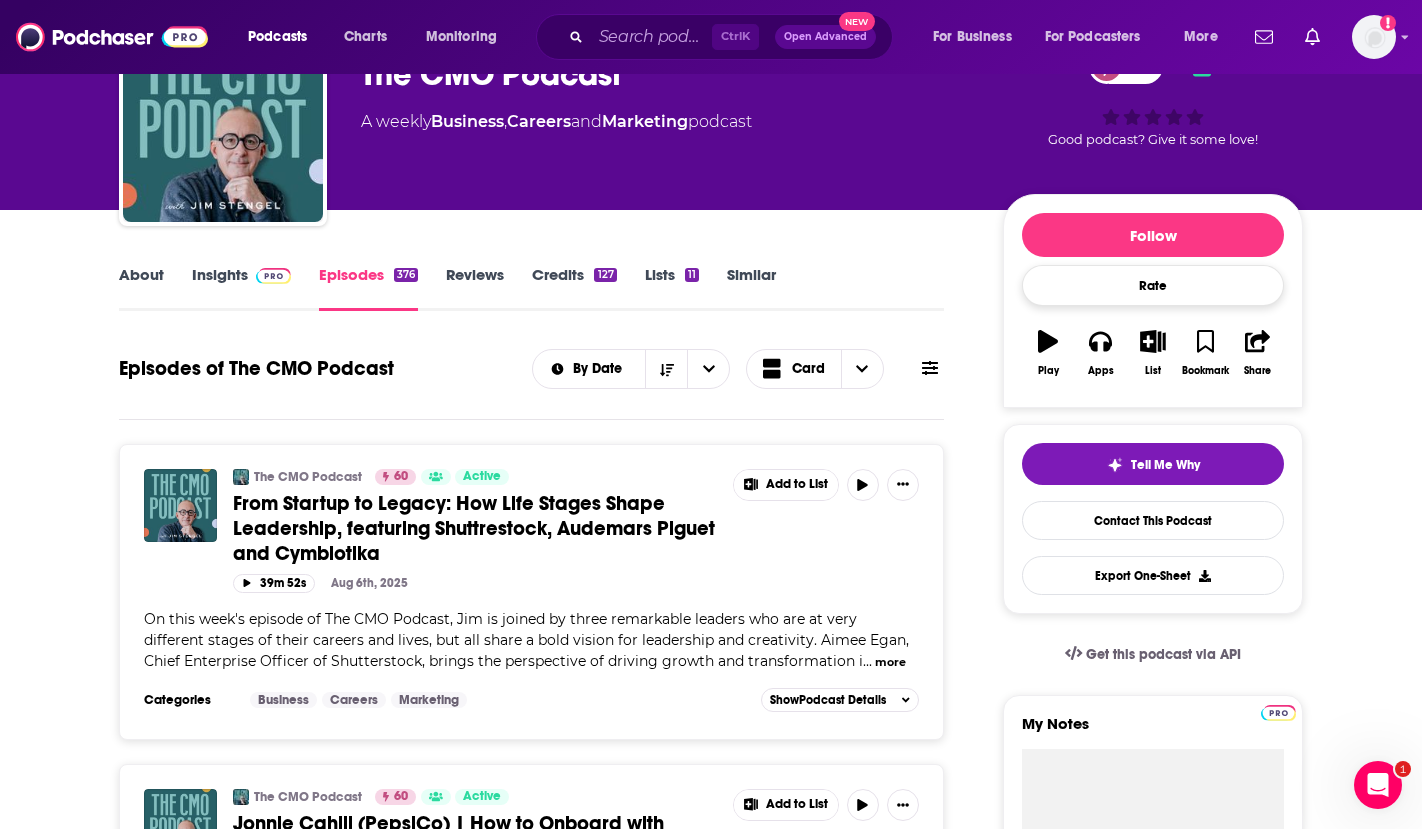 scroll, scrollTop: 300, scrollLeft: 0, axis: vertical 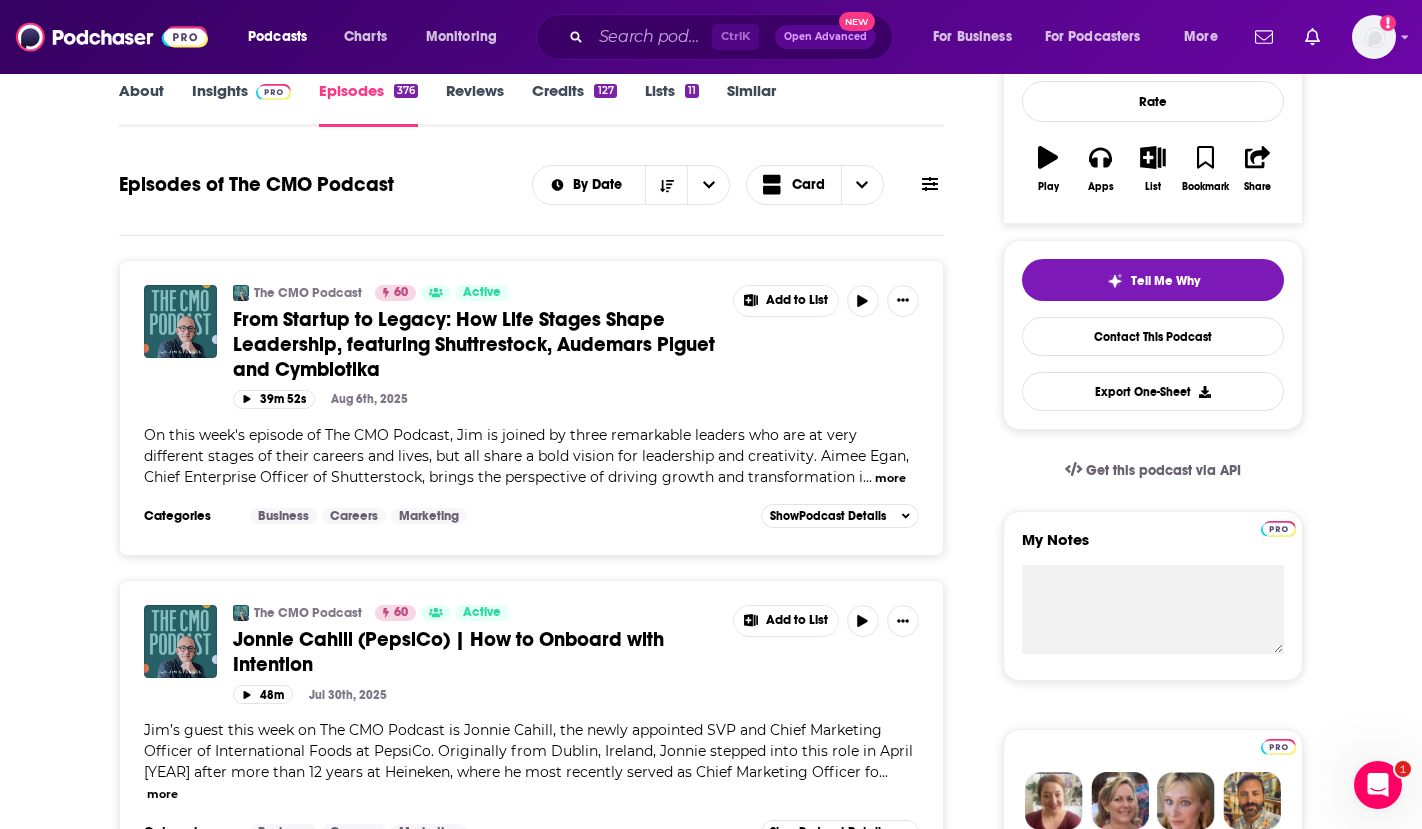 click on "About Insights Episodes 376 Reviews Credits 127 Lists 11 Similar Episodes of The CMO Podcast By Date Card The CMO Podcast 60 Active From Startup to Legacy: How Life Stages Shape Leadership, featuring Shuttrestock, Audemars Piguet and Cymbiotika Add to List 39m 52s  Aug 6th, 2025 On this week's episode of The CMO Podcast, Jim is joined by three remarkable leaders who are at very different stages of their careers and lives, but all share a bold vision for leadership and creativity. Aimee Egan, Chief Enterprise Officer of Shutterstock, brings the perspective of driving growth and transformation i ... more Categories Business Careers Marketing Add to List Show  Podcast Details The CMO Podcast 60 Active Jonnie Cahill (PepsiCo) | How to Onboard with Intention Add to List 48m  Jul 30th, 2025 ... more Categories Business Careers Marketing Add to List Show  Podcast Details The CMO Podcast 60 Active Melody Lee (Mercedes-Benz USA) | Success is Never Solo Add to List 48m 49s  Jul 23rd, 2025 ... more Categories Business" at bounding box center (711, 4141) 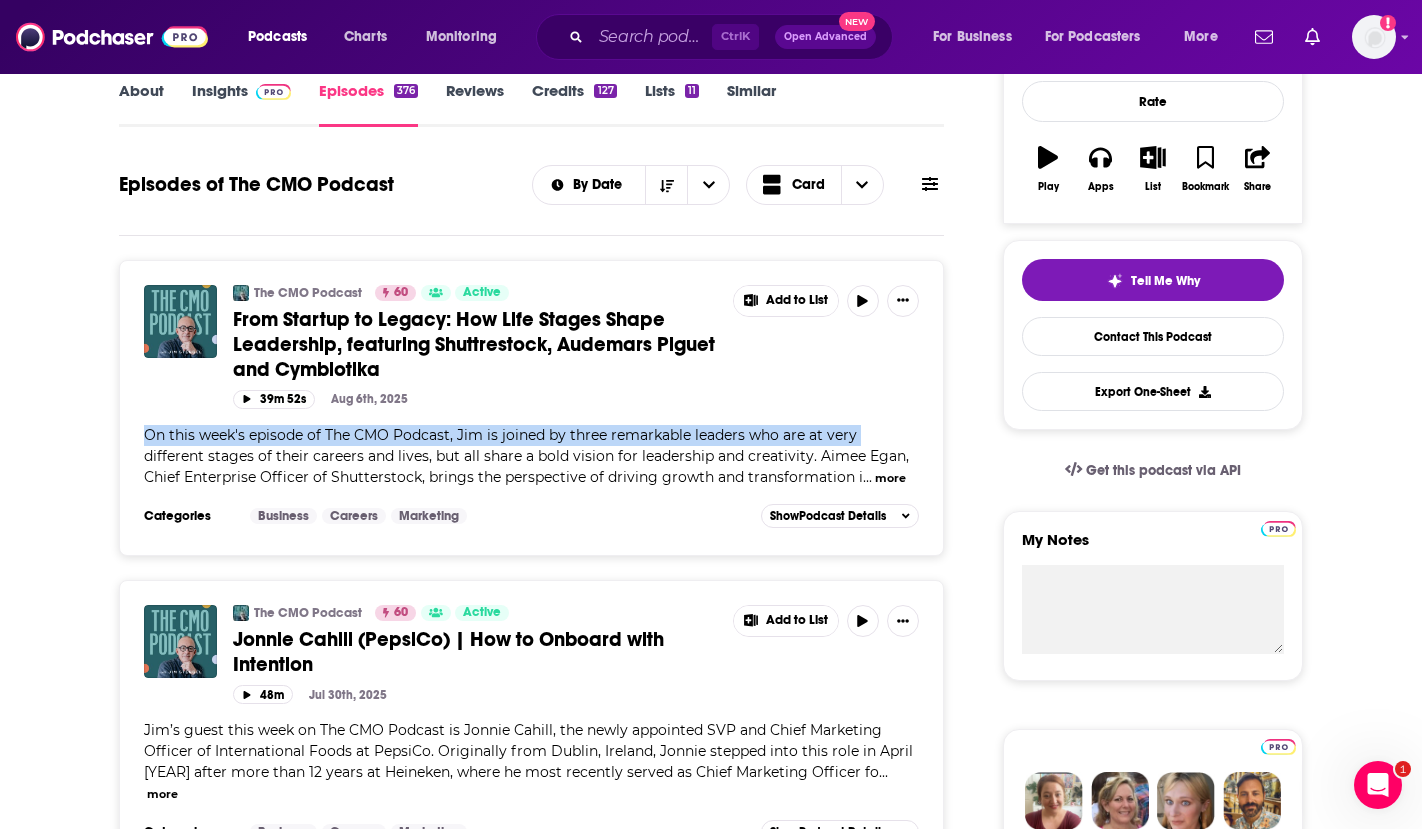 click on "About Insights Episodes 376 Reviews Credits 127 Lists 11 Similar Episodes of The CMO Podcast By Date Card The CMO Podcast 60 Active From Startup to Legacy: How Life Stages Shape Leadership, featuring Shuttrestock, Audemars Piguet and Cymbiotika Add to List 39m 52s  Aug 6th, 2025 On this week's episode of The CMO Podcast, Jim is joined by three remarkable leaders who are at very different stages of their careers and lives, but all share a bold vision for leadership and creativity. Aimee Egan, Chief Enterprise Officer of Shutterstock, brings the perspective of driving growth and transformation i ... more Categories Business Careers Marketing Add to List Show  Podcast Details The CMO Podcast 60 Active Jonnie Cahill (PepsiCo) | How to Onboard with Intention Add to List 48m  Jul 30th, 2025 ... more Categories Business Careers Marketing Add to List Show  Podcast Details The CMO Podcast 60 Active Melody Lee (Mercedes-Benz USA) | Success is Never Solo Add to List 48m 49s  Jul 23rd, 2025 ... more Categories Business" at bounding box center [545, 4167] 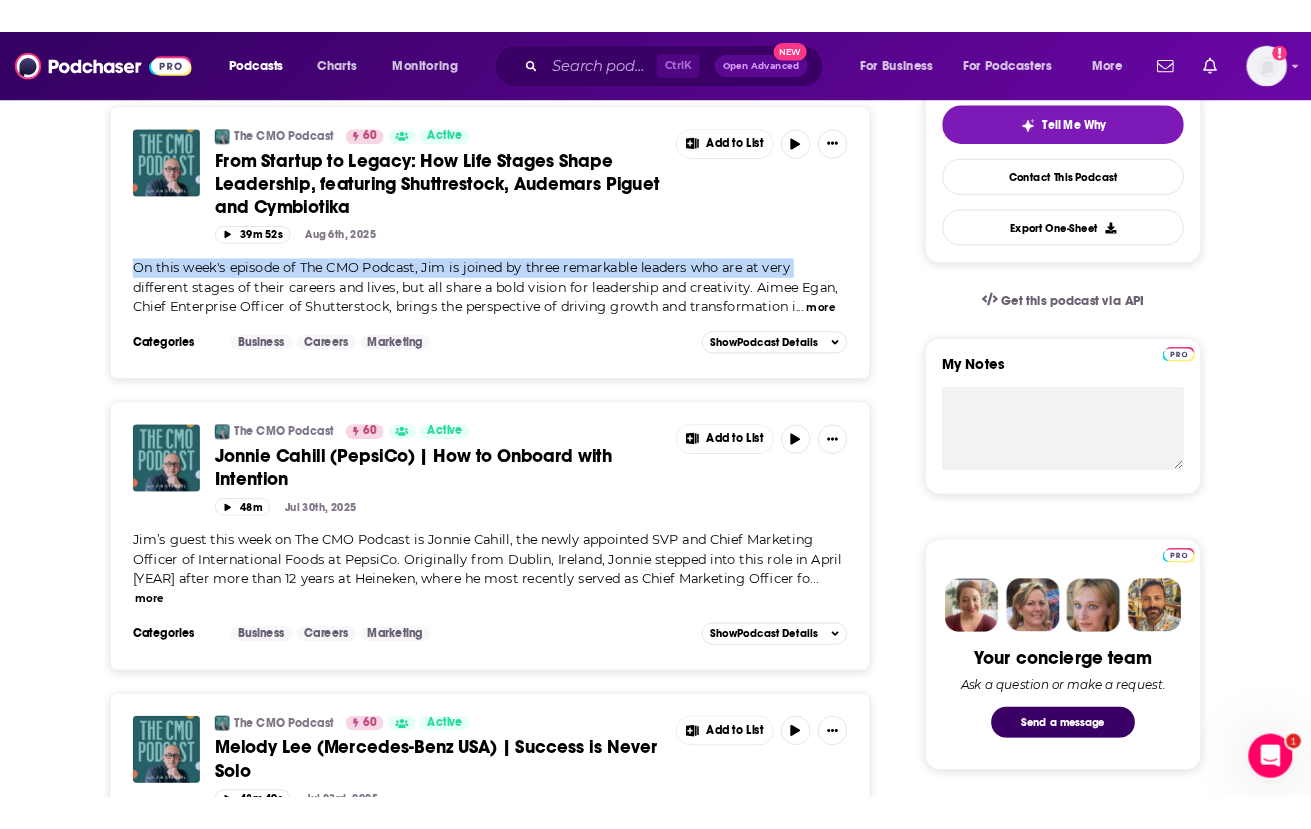 scroll, scrollTop: 500, scrollLeft: 0, axis: vertical 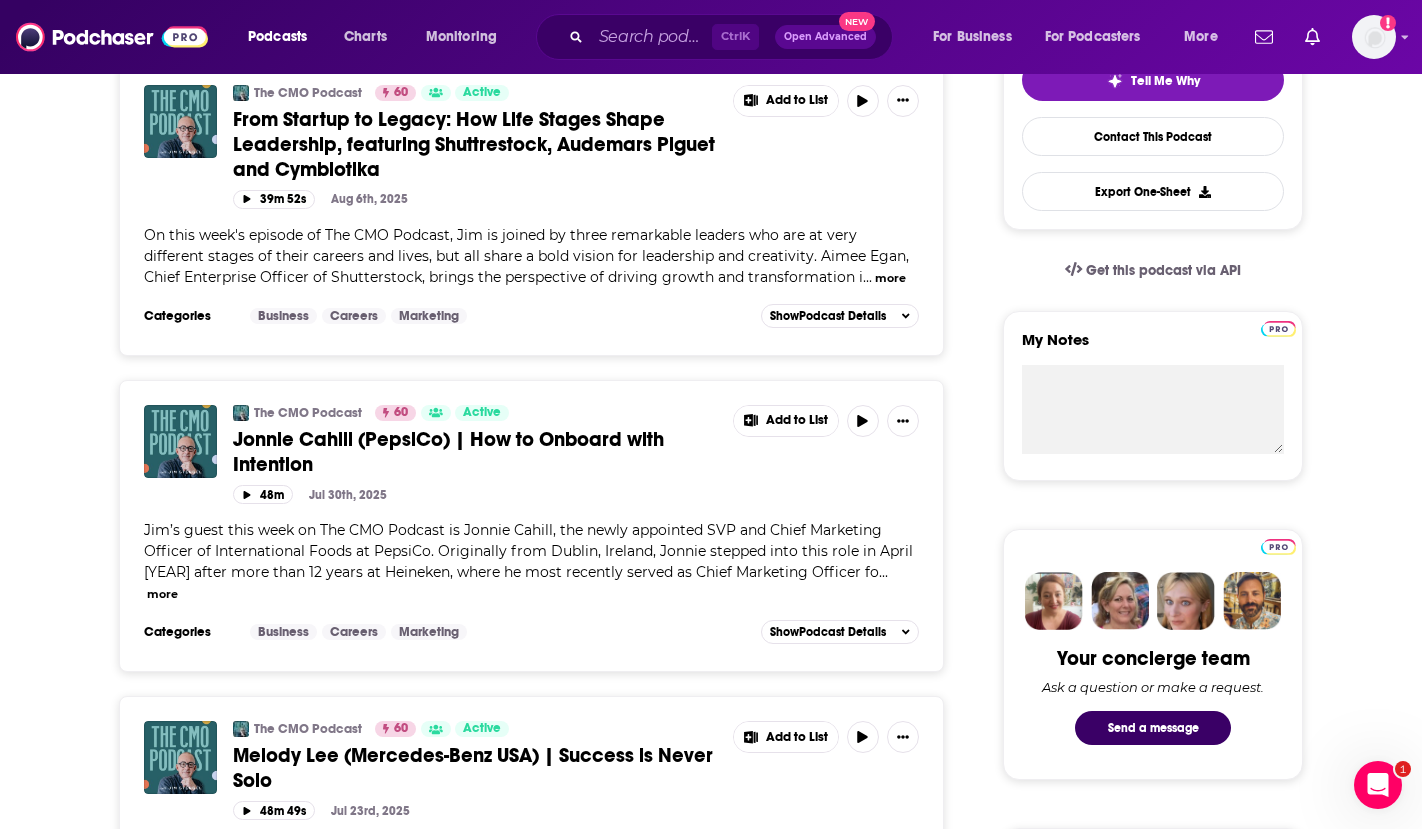 click on "About Insights Episodes 376 Reviews Credits 127 Lists 11 Similar Episodes of The CMO Podcast By Date Card The CMO Podcast 60 Active From Startup to Legacy: How Life Stages Shape Leadership, featuring Shuttrestock, Audemars Piguet and Cymbiotika Add to List 39m 52s  Aug 6th, 2025 On this week's episode of The CMO Podcast, Jim is joined by three remarkable leaders who are at very different stages of their careers and lives, but all share a bold vision for leadership and creativity. Aimee Egan, Chief Enterprise Officer of Shutterstock, brings the perspective of driving growth and transformation i ... more Categories Business Careers Marketing Add to List Show  Podcast Details The CMO Podcast 60 Active Jonnie Cahill (PepsiCo) | How to Onboard with Intention Add to List 48m  Jul 30th, 2025 ... more Categories Business Careers Marketing Add to List Show  Podcast Details The CMO Podcast 60 Active Melody Lee (Mercedes-Benz USA) | Success is Never Solo Add to List 48m 49s  Jul 23rd, 2025 ... more Categories Business" at bounding box center (711, 3941) 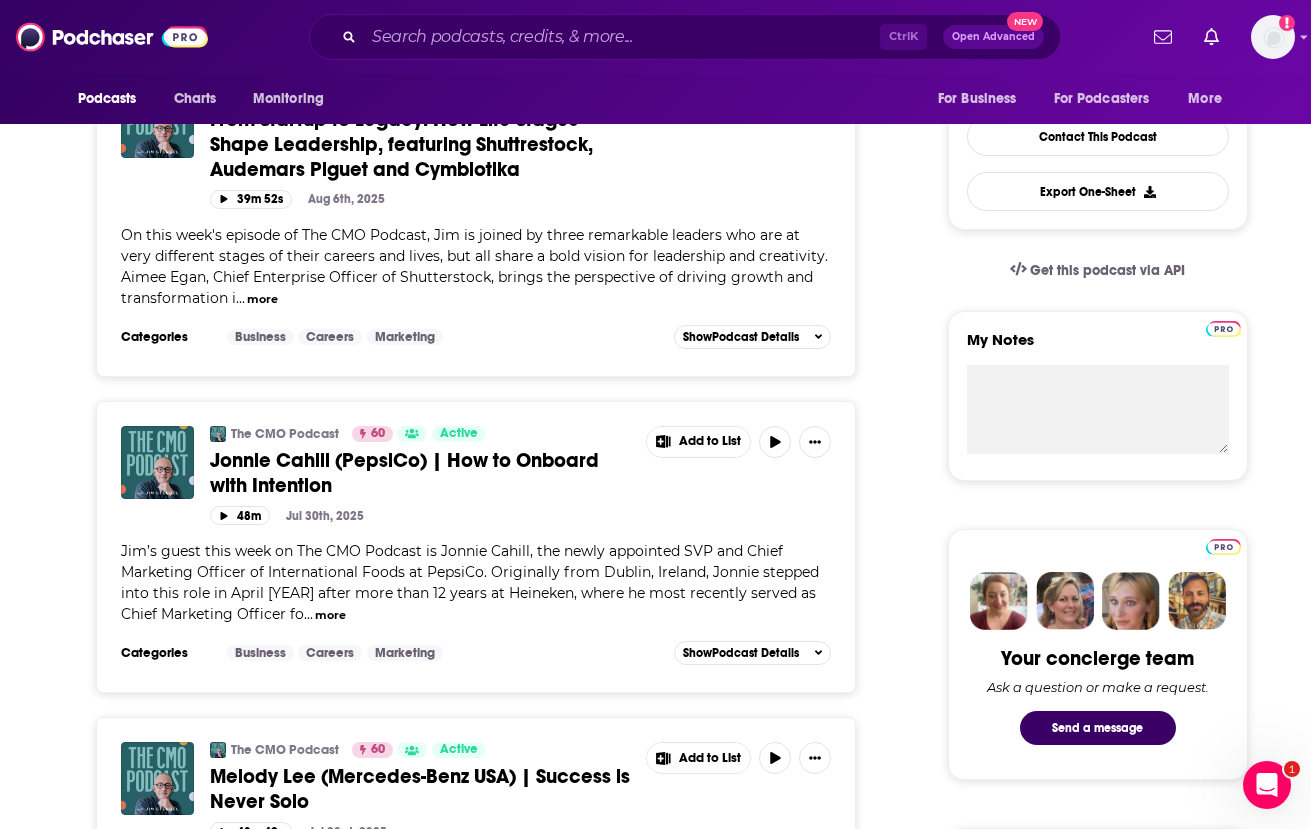 click on "About Insights Episodes 376 Reviews Credits 127 Lists 11 Similar Episodes of The CMO Podcast By Date Card The CMO Podcast 60 Active From Startup to Legacy: How Life Stages Shape Leadership, featuring Shuttrestock, Audemars Piguet and Cymbiotika Add to List 39m 52s  Aug 6th, 2025 On this week's episode of The CMO Podcast, Jim is joined by three remarkable leaders who are at very different stages of their careers and lives, but all share a bold vision for leadership and creativity. Aimee Egan, Chief Enterprise Officer of Shutterstock, brings the perspective of driving growth and transformation i ... more Categories Business Careers Marketing Add to List Show  Podcast Details The CMO Podcast 60 Active Jonnie Cahill (PepsiCo) | How to Onboard with Intention Add to List 48m  Jul 30th, 2025 ... more Categories Business Careers Marketing Add to List Show  Podcast Details The CMO Podcast 60 Active Melody Lee (Mercedes-Benz USA) | Success is Never Solo Add to List 48m 49s  Jul 23rd, 2025 ... more Categories Business" at bounding box center [490, 4059] 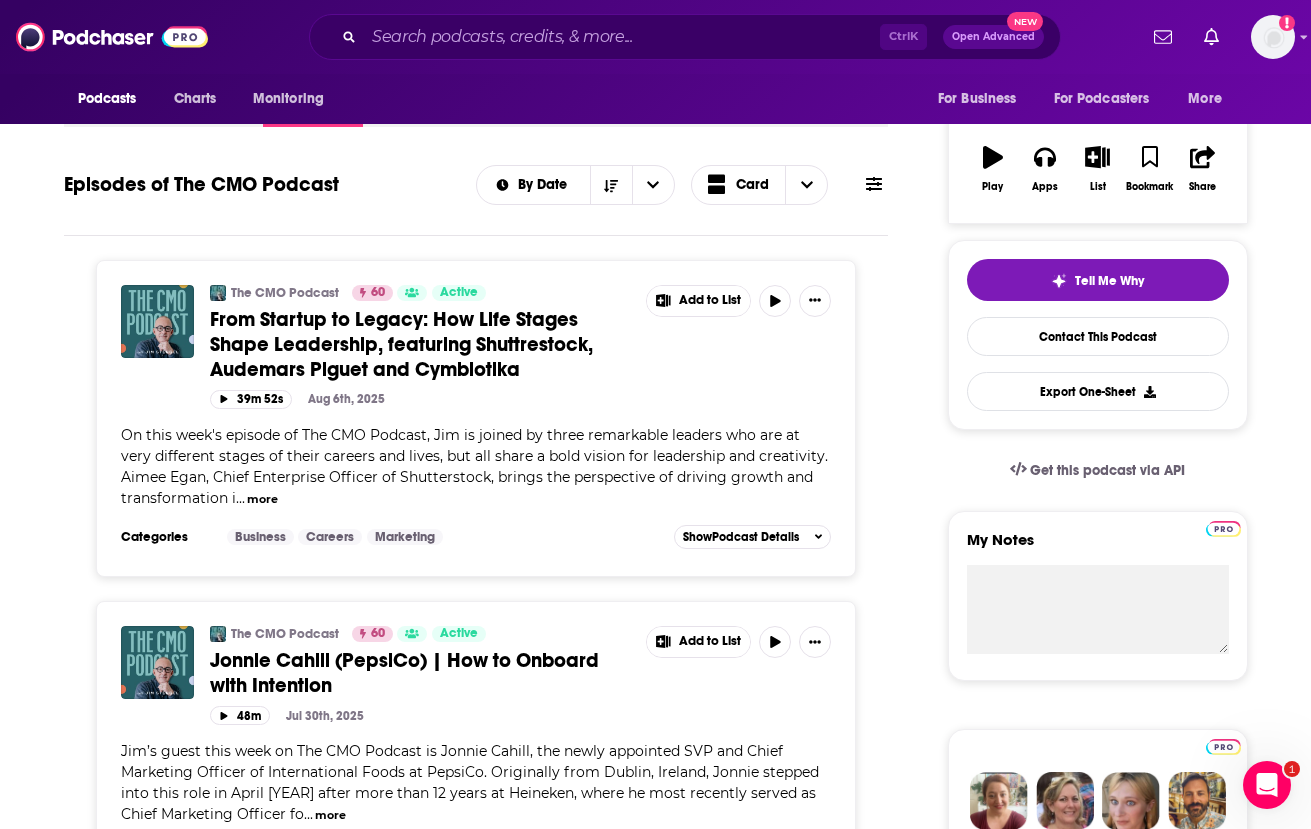 scroll, scrollTop: 800, scrollLeft: 0, axis: vertical 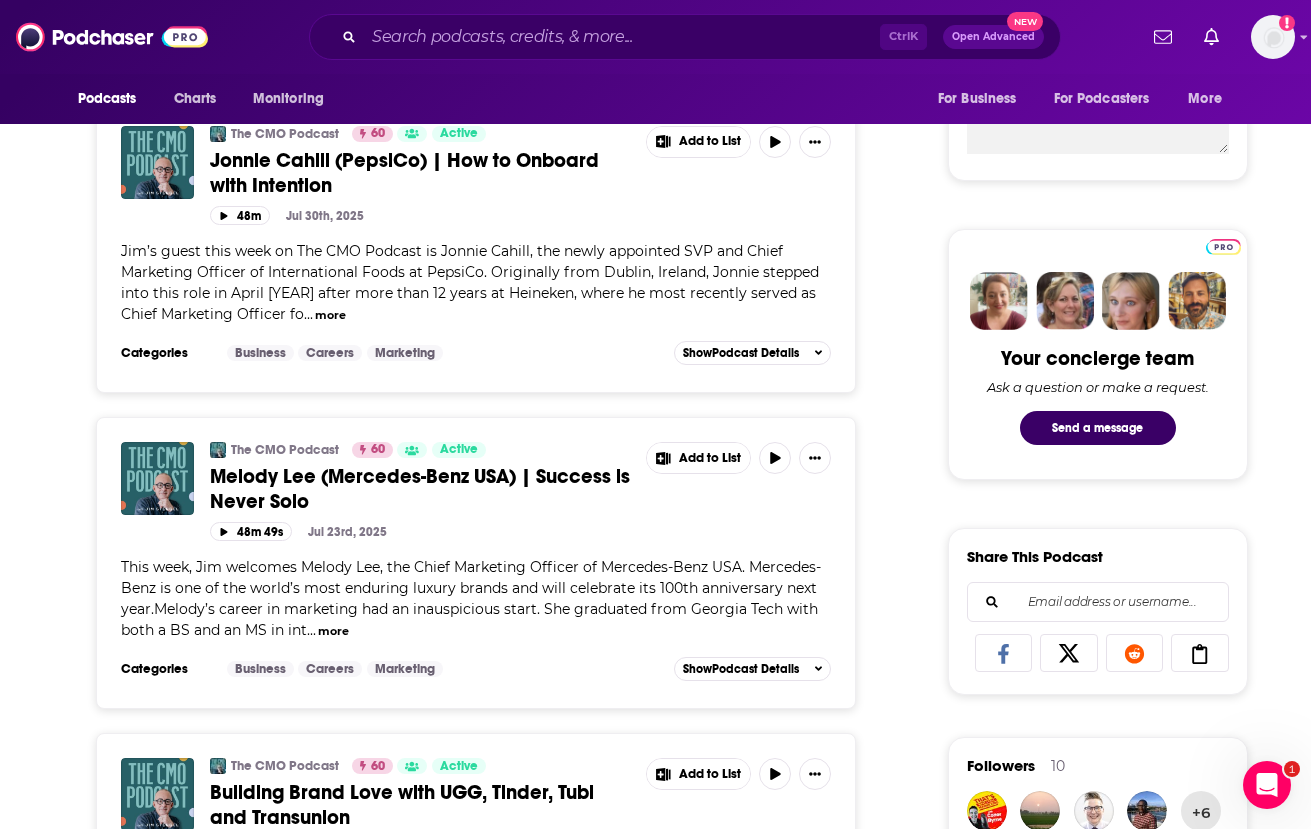 click on "The CMO Podcast 60 Active From Startup to Legacy: How Life Stages Shape Leadership, featuring Shuttrestock, Audemars Piguet and Cymbiotika Add to List 39m 52s  Aug 6th, 2025 On this week's episode of The CMO Podcast, Jim is joined by three remarkable leaders who are at very different stages of their careers and lives, but all share a bold vision for leadership and creativity. Aimee Egan, Chief Enterprise Officer of Shutterstock, brings the perspective of driving growth and transformation i ... more Categories Business Careers Marketing Add to List Show  Podcast Details The CMO Podcast 60 Active Jonnie Cahill (PepsiCo) | How to Onboard with Intention Add to List 48m  Jul 30th, 2025 Jim’s guest this week on The CMO Podcast is Jonnie Cahill, the newly appointed SVP and Chief Marketing Officer of International Foods at PepsiCo. Originally from Dublin, Ireland, Jonnie stepped into this role in April 2025 after more than 12 years at Heineken, where he most recently served as Chief Marketing Officer fo ... more 60" at bounding box center (476, 3788) 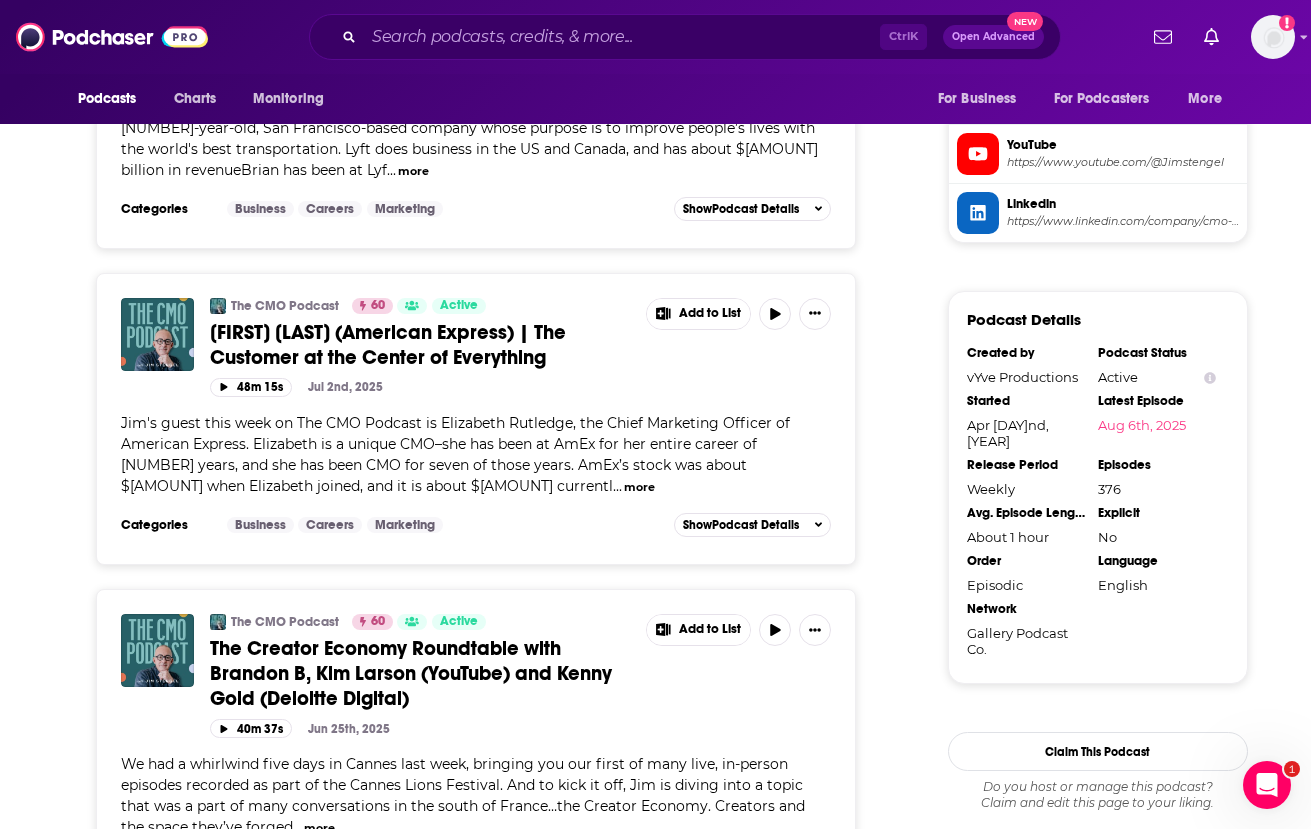 scroll, scrollTop: 1900, scrollLeft: 0, axis: vertical 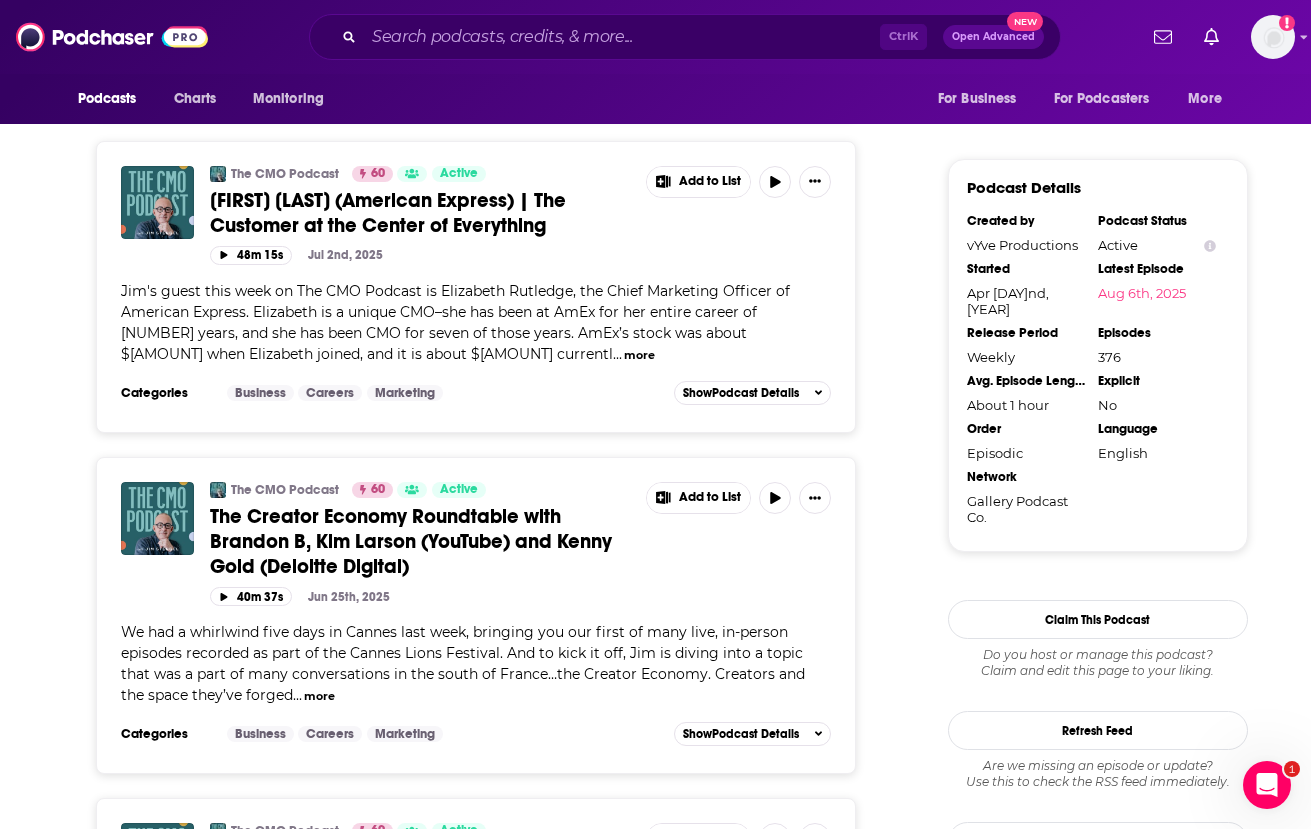 click on "About Insights Episodes 376 Reviews Credits 127 Lists 11 Similar Episodes of The CMO Podcast By Date Card The CMO Podcast 60 Active From Startup to Legacy: How Life Stages Shape Leadership, featuring Shuttrestock, Audemars Piguet and Cymbiotika Add to List 39m 52s  Aug 6th, 2025 On this week's episode of The CMO Podcast, Jim is joined by three remarkable leaders who are at very different stages of their careers and lives, but all share a bold vision for leadership and creativity. Aimee Egan, Chief Enterprise Officer of Shutterstock, brings the perspective of driving growth and transformation i ... more Categories Business Careers Marketing Add to List Show  Podcast Details The CMO Podcast 60 Active Jonnie Cahill (PepsiCo) | How to Onboard with Intention Add to List 48m  Jul 30th, 2025 ... more Categories Business Careers Marketing Add to List Show  Podcast Details The CMO Podcast 60 Active Melody Lee (Mercedes-Benz USA) | Success is Never Solo Add to List 48m 49s  Jul 23rd, 2025 ... more Categories Business" at bounding box center [490, 2559] 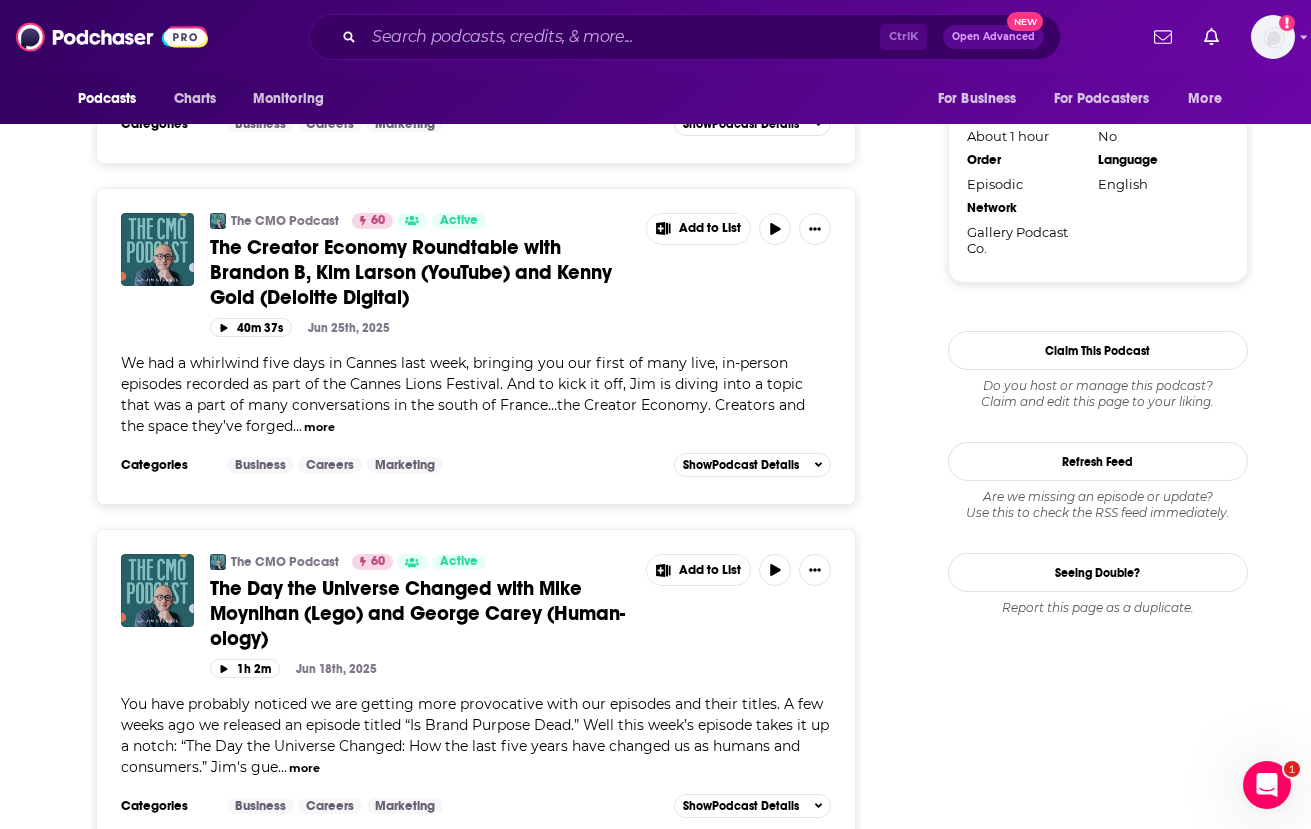 scroll, scrollTop: 2300, scrollLeft: 0, axis: vertical 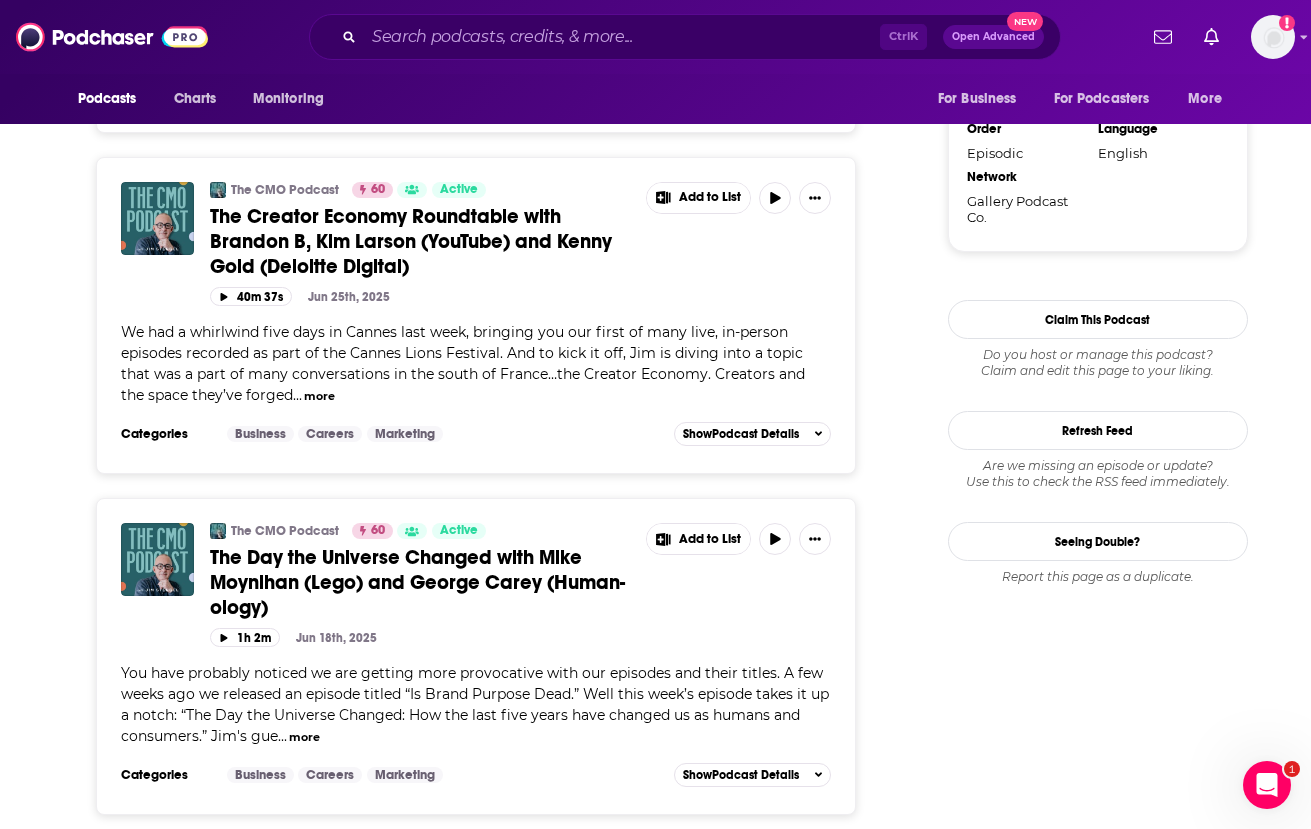 click on "About Insights Episodes 376 Reviews Credits 127 Lists 11 Similar Episodes of The CMO Podcast By Date Card The CMO Podcast 60 Active From Startup to Legacy: How Life Stages Shape Leadership, featuring Shuttrestock, Audemars Piguet and Cymbiotika Add to List 39m 52s  Aug 6th, 2025 On this week's episode of The CMO Podcast, Jim is joined by three remarkable leaders who are at very different stages of their careers and lives, but all share a bold vision for leadership and creativity. Aimee Egan, Chief Enterprise Officer of Shutterstock, brings the perspective of driving growth and transformation i ... more Categories Business Careers Marketing Add to List Show  Podcast Details The CMO Podcast 60 Active Jonnie Cahill (PepsiCo) | How to Onboard with Intention Add to List 48m  Jul 30th, 2025 ... more Categories Business Careers Marketing Add to List Show  Podcast Details The CMO Podcast 60 Active Melody Lee (Mercedes-Benz USA) | Success is Never Solo Add to List 48m 49s  Jul 23rd, 2025 ... more Categories Business" at bounding box center [490, 2259] 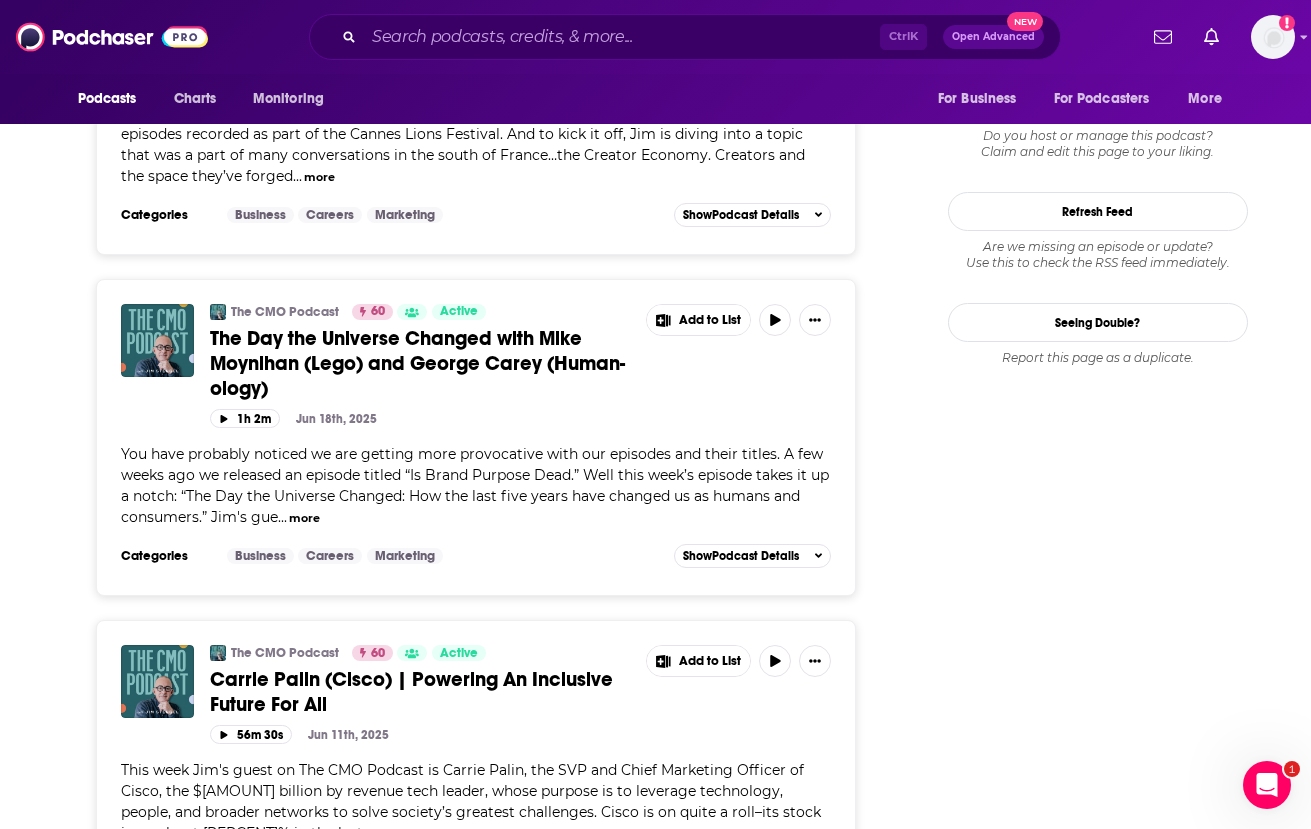 scroll, scrollTop: 2900, scrollLeft: 0, axis: vertical 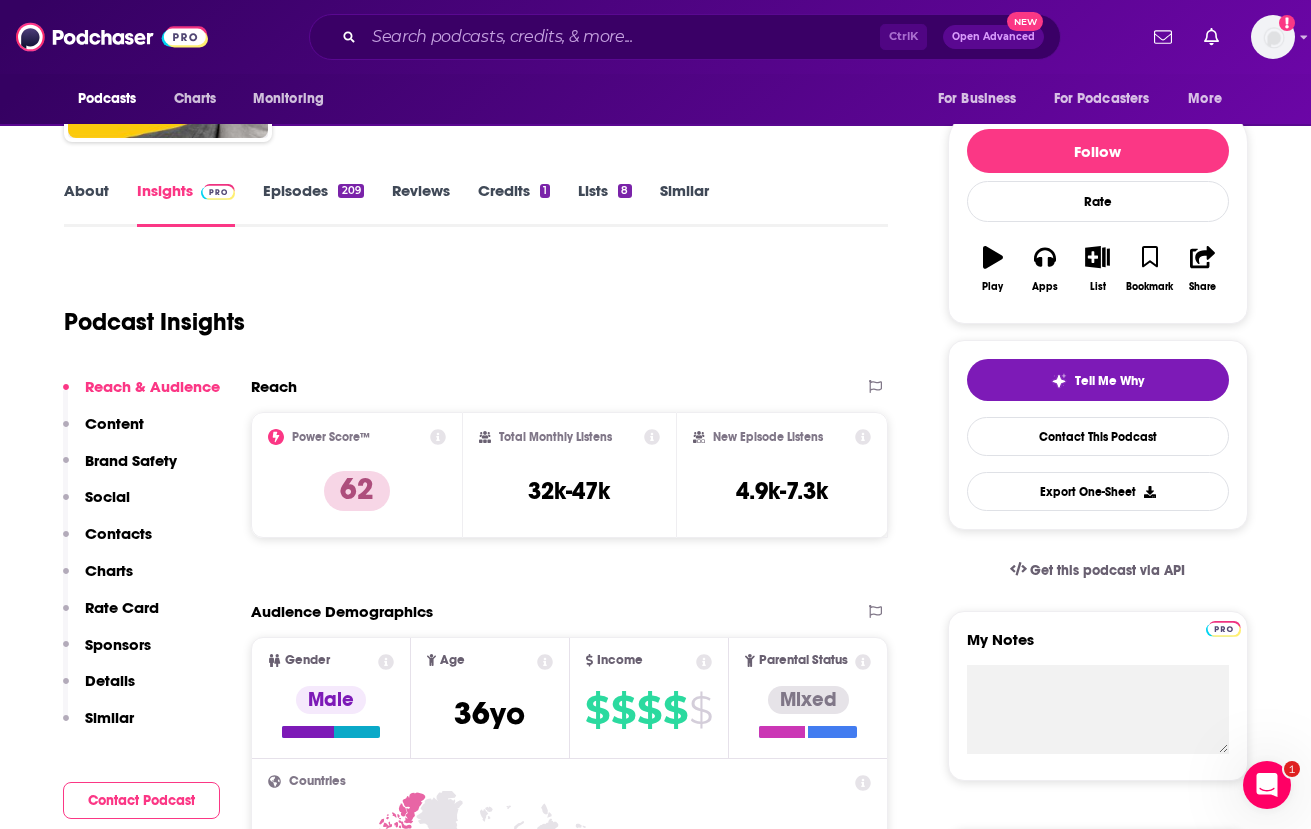 click on "Episodes 209" at bounding box center (313, 204) 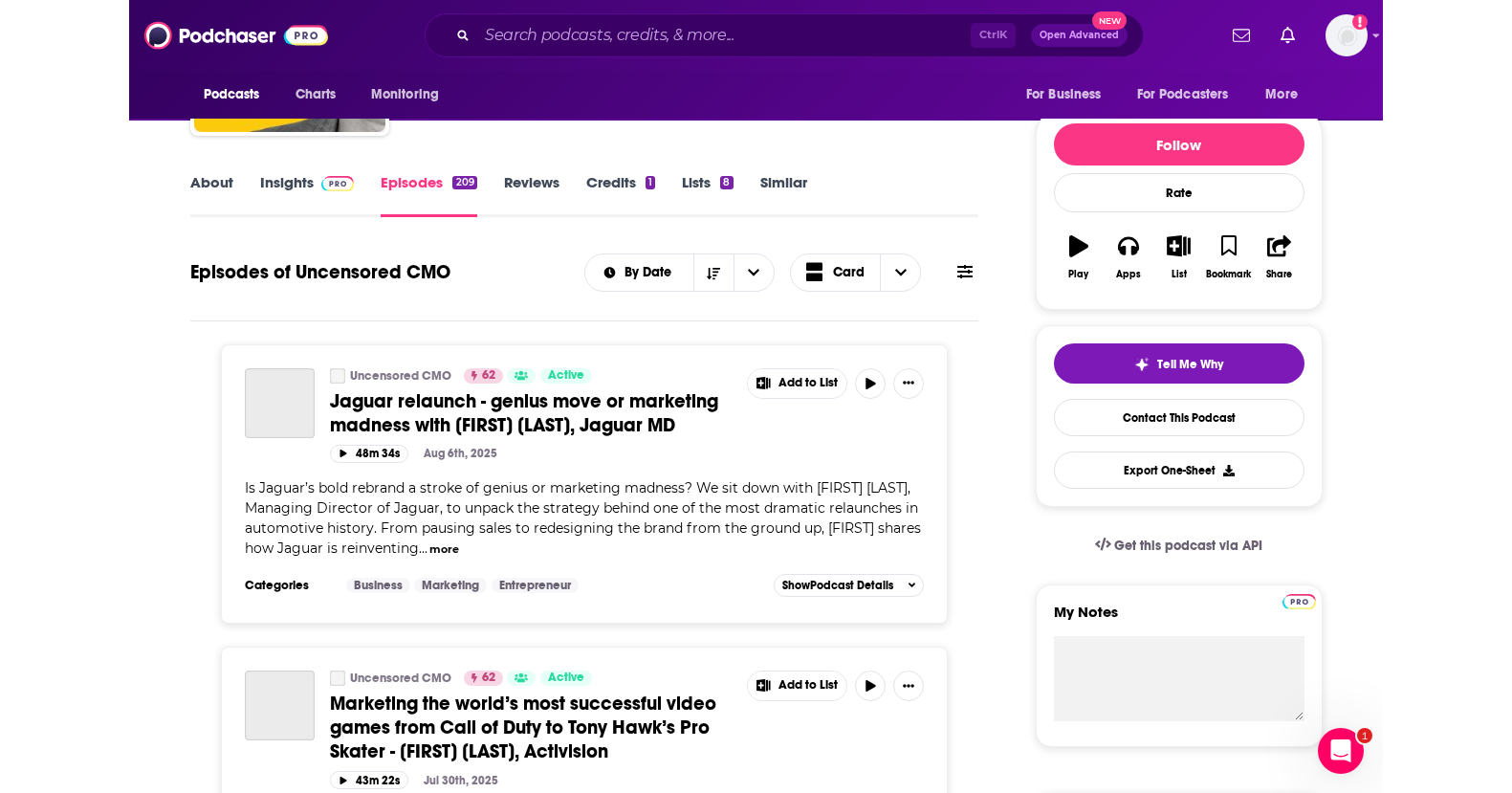 scroll, scrollTop: 168, scrollLeft: 0, axis: vertical 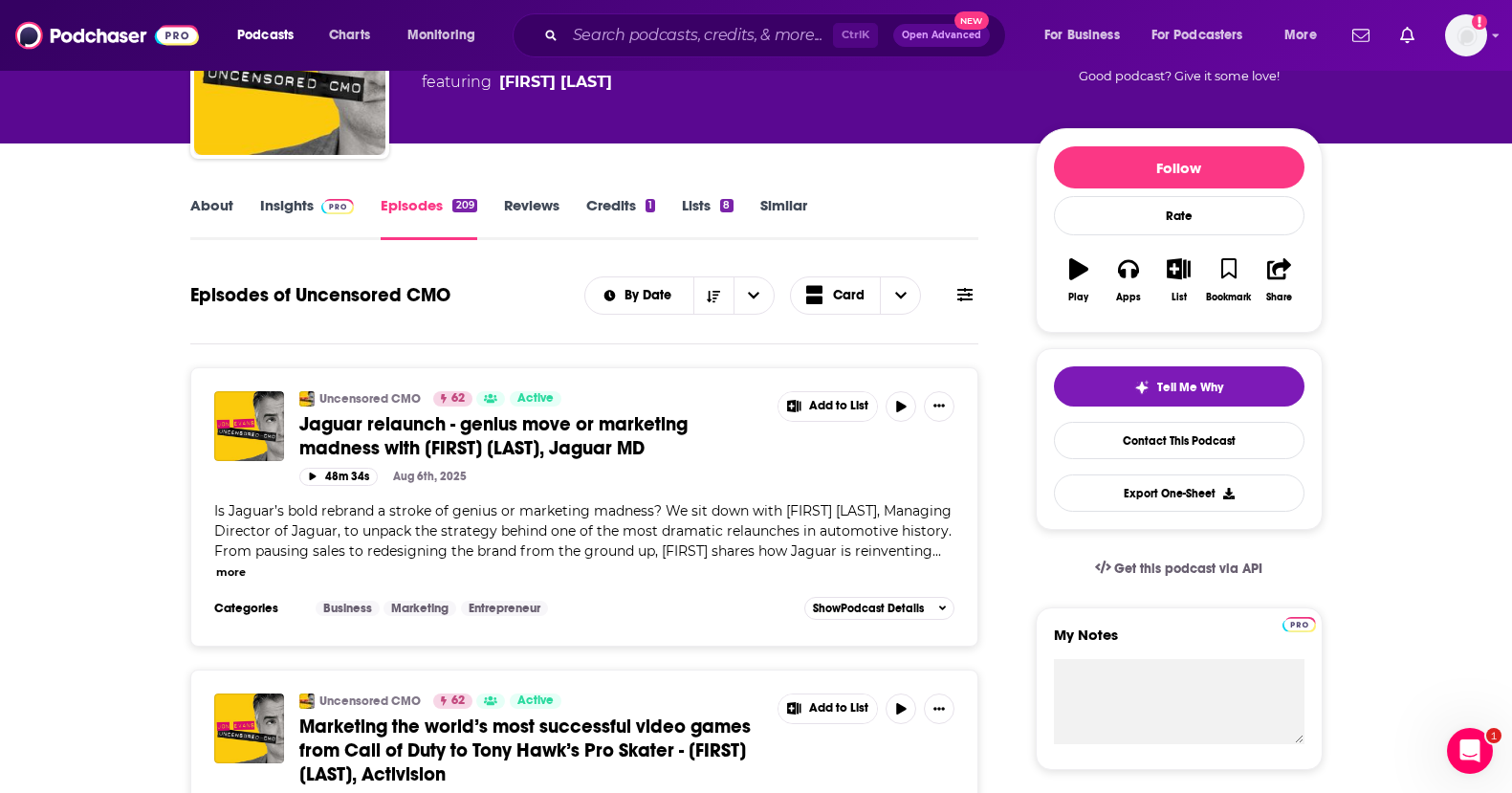 click on "About Insights Episodes 209 Reviews Credits 1 Lists 8 Similar Episodes of Uncensored CMO By Date Card Uncensored CMO 62 Active Jaguar relaunch - genius move or marketing madness with [FIRST] [LAST], Jaguar MD Add to List 48m 34s Aug 6th, 2025 Is Jaguar’s bold rebrand a stroke of genius or marketing madness? We sit down with [FIRST] [LAST], Managing Director of Jaguar, to unpack the strategy behind one of the most dramatic relaunches in automotive history. From pausing sales to redesigning the brand from the ground up, [FIRST] shares how Jaguar is reinventing ... more Categories Business Marketing Entrepreneur Add to List Show Podcast Details Uncensored CMO 62 Active Marketing the world’s most successful video games from Call of Duty to Tony Hawk’s Pro Skater - [FIRST] [LAST], Activision Add to List 43m 22s Jul 30th, 2025 ... more Categories Business Marketing Entrepreneur Add to List Show Podcast Details Uncensored CMO 62 Active Marketing secret sauce with Kraft Heinz CMO [FIRST] [LAST] Add to List 30m 45s" at bounding box center [756, 4100] 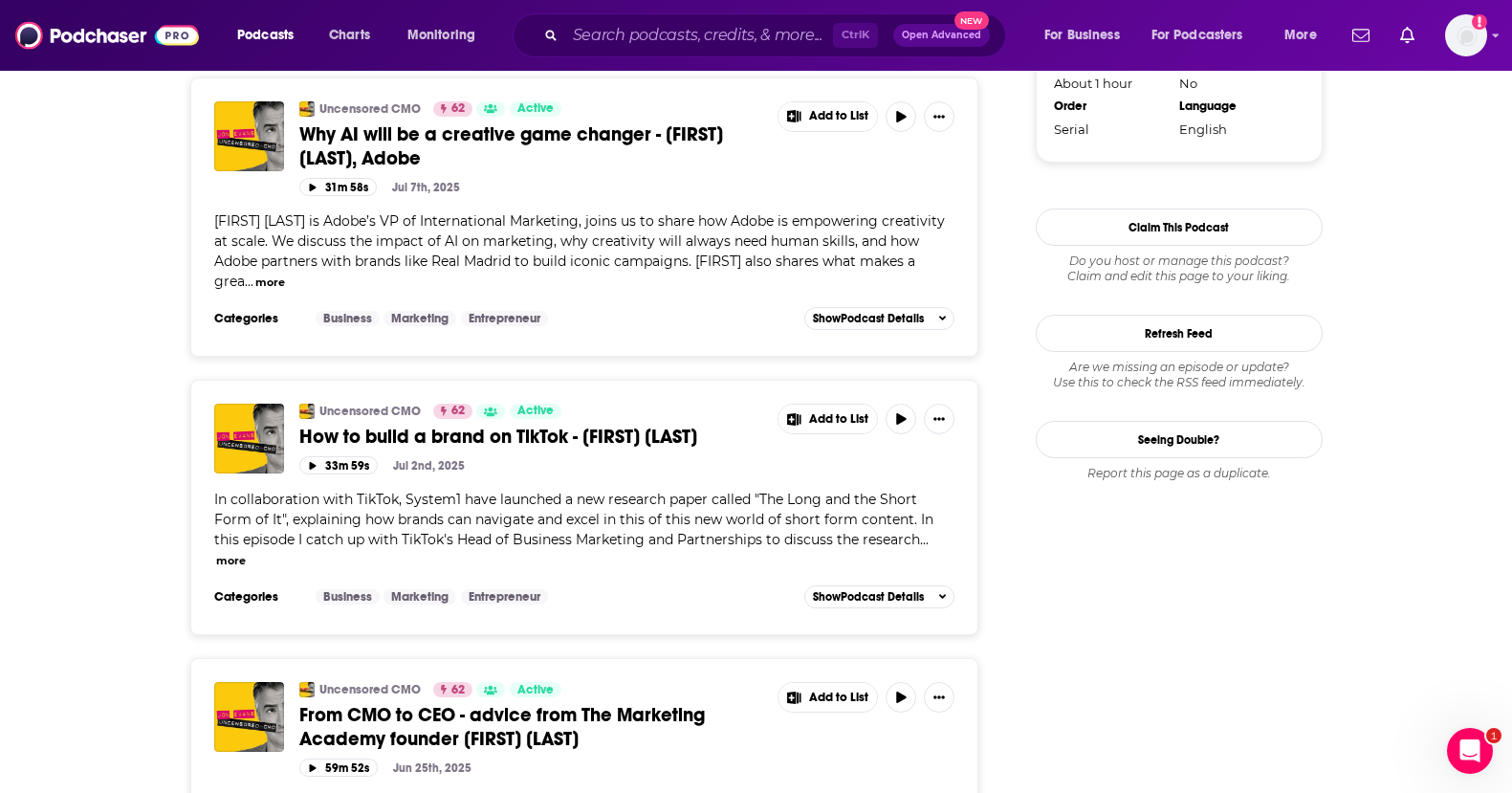 scroll, scrollTop: 2368, scrollLeft: 0, axis: vertical 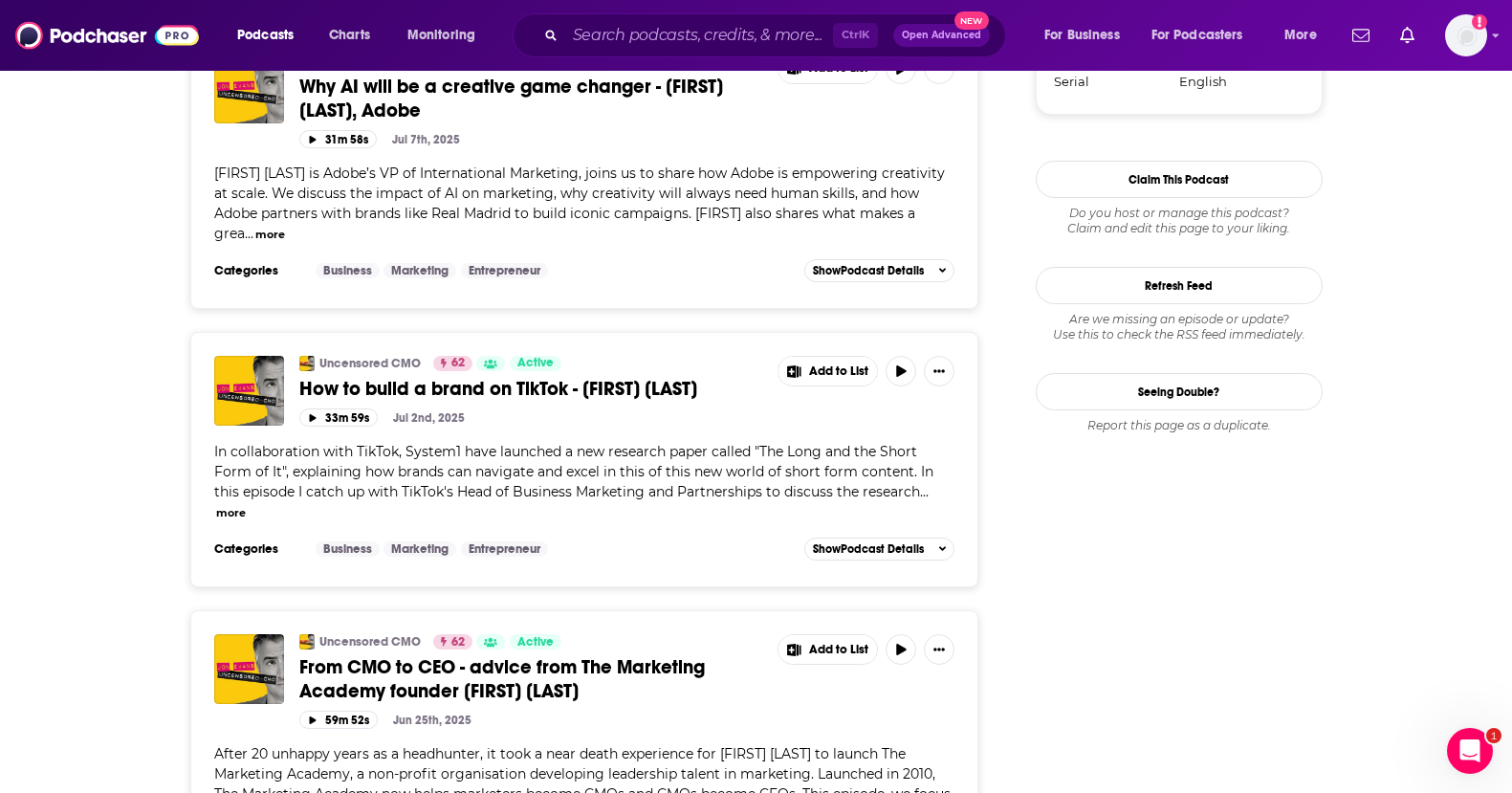 click on "About Insights Episodes 209 Reviews Credits 1 Lists 8 Similar Episodes of Uncensored CMO By Date Card Uncensored CMO 62 Active Jaguar relaunch - genius move or marketing madness with Rawdon Glover, Jaguar MD Add to List 48m 34s  Aug 6th, 2025 Is Jaguar’s bold rebrand a stroke of genius or marketing madness? We sit down with Rawdon Glover, Managing Director of Jaguar, to unpack the strategy behind one of the most dramatic relaunches in automotive history. From pausing sales to redesigning the brand from the ground up, Rawdon shares how Jaguar is reinventing  ... more Categories Business Marketing Entrepreneur Add to List Show  Podcast Details Uncensored CMO 62 Active Marketing the world’s most successful video games from Call of Duty to Tony Hawk’s Pro Skater - Tyler Bahl, Activision Add to List 43m 22s  Jul 30th, 2025 ... more Categories Business Marketing Entrepreneur Add to List Show  Podcast Details Uncensored CMO 62 Active Marketing secret sauce with Kraft Heinz CMO Todd Kaplan Add to List 30m 45s" at bounding box center (756, 1900) 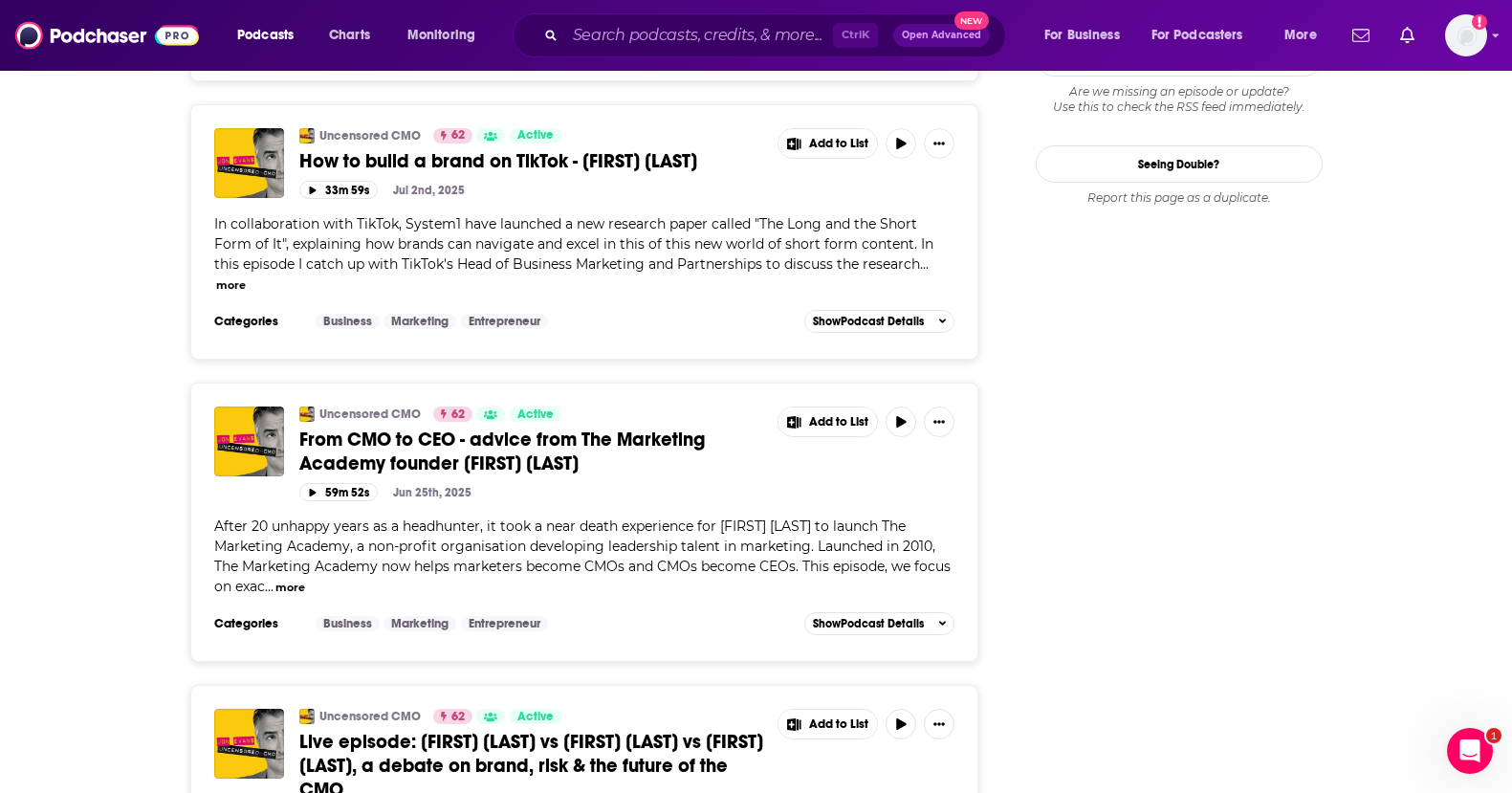 scroll, scrollTop: 3134, scrollLeft: 0, axis: vertical 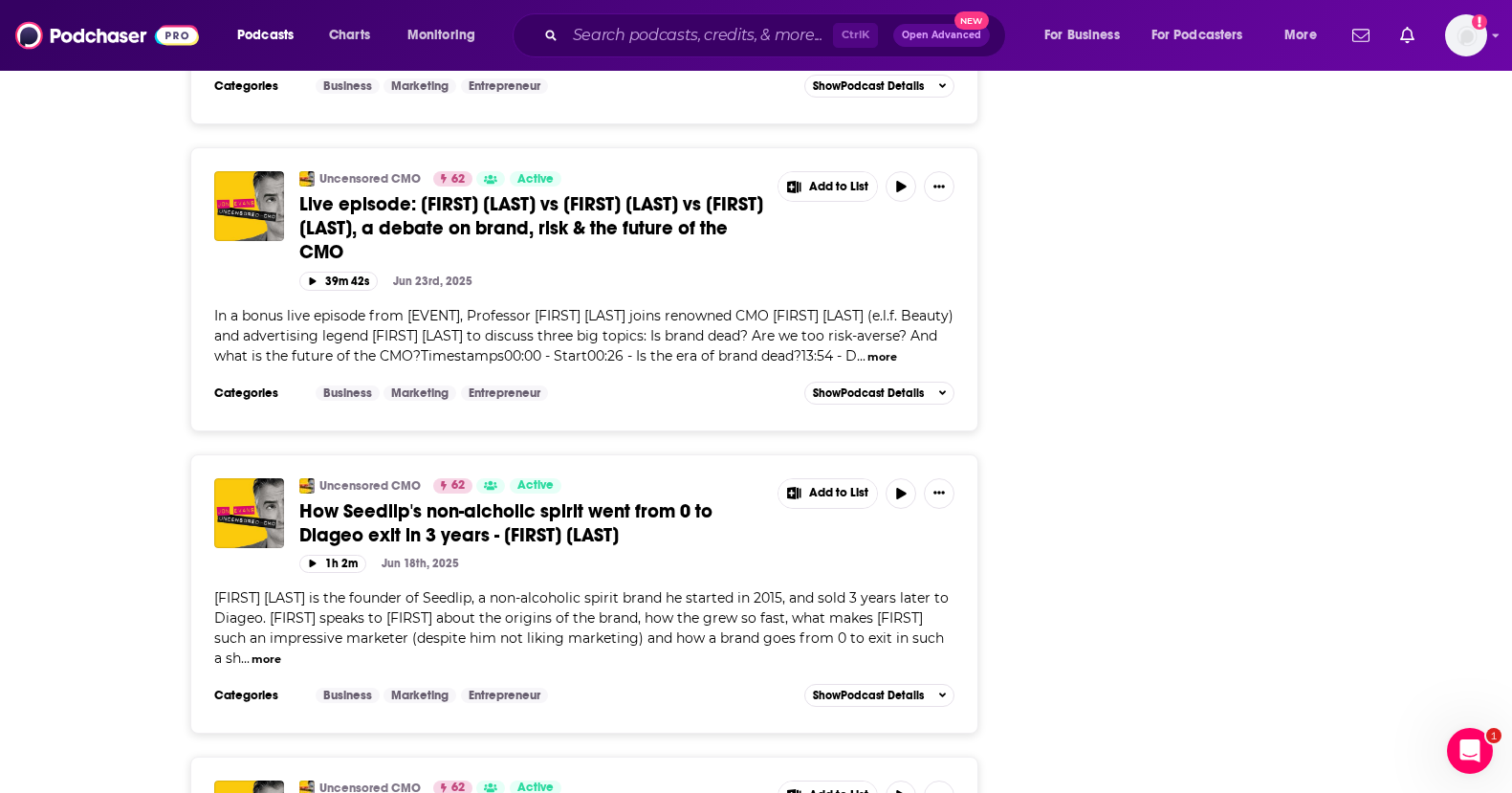 click on "Follow Rate Play Apps List Bookmark Share Tell Me Why Contact This Podcast Export One-Sheet Get this podcast via API My Notes Your concierge team Ask a question or make a request. Send a message Share This Podcast Recommendation sent https://www.podchaser.com/podcasts/uncensored-cmo-937642 Copy Link Followers 2 Hosted by Affiliate Official Website uncensoredcmo.com RSS Feed feeds.transistor.fm X/Twitter twitter.com/UncensoredCMO Instagram instagram.com/uncensoredcmo YouTube https://www.youtube.com/@uncensoredcmo Linkedin https://www.linkedin.com/in/uncensoredcmo Podcast Details Created by Jon Evans Podcast Status Active Started Nov 5th, 2019 Latest Episode Aug 6th, 2025 Release Period Weekly Episodes 209 Avg. Episode Length About 1 hour Explicit No Order Serial Language English Claim This Podcast Do you host or manage this podcast? Claim and edit this page to your liking. Refresh Feed Are we missing an episode or update? Use this to check the RSS feed immediately. Seeing Double?" at bounding box center [1179, 1119] 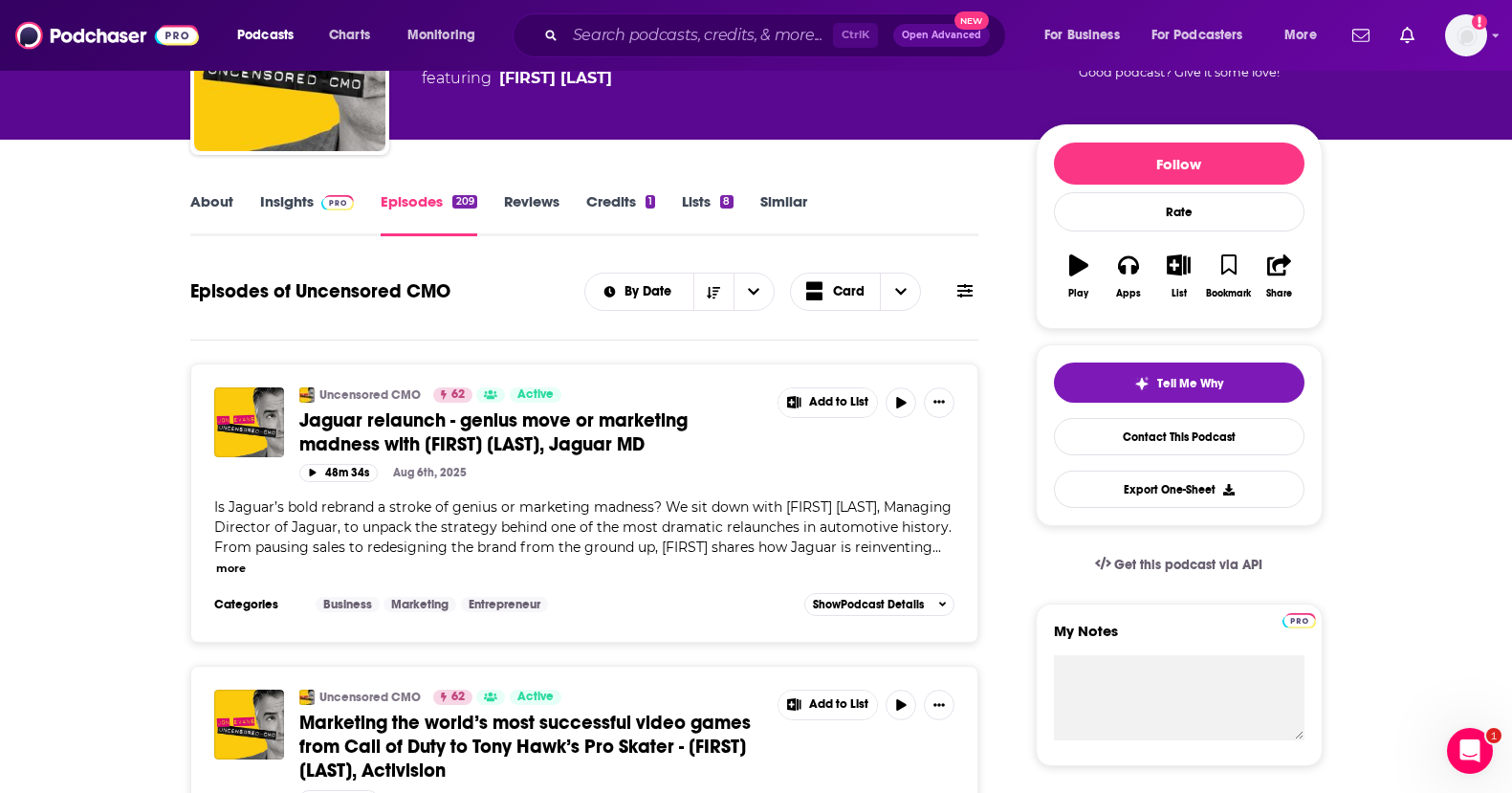 scroll, scrollTop: 0, scrollLeft: 0, axis: both 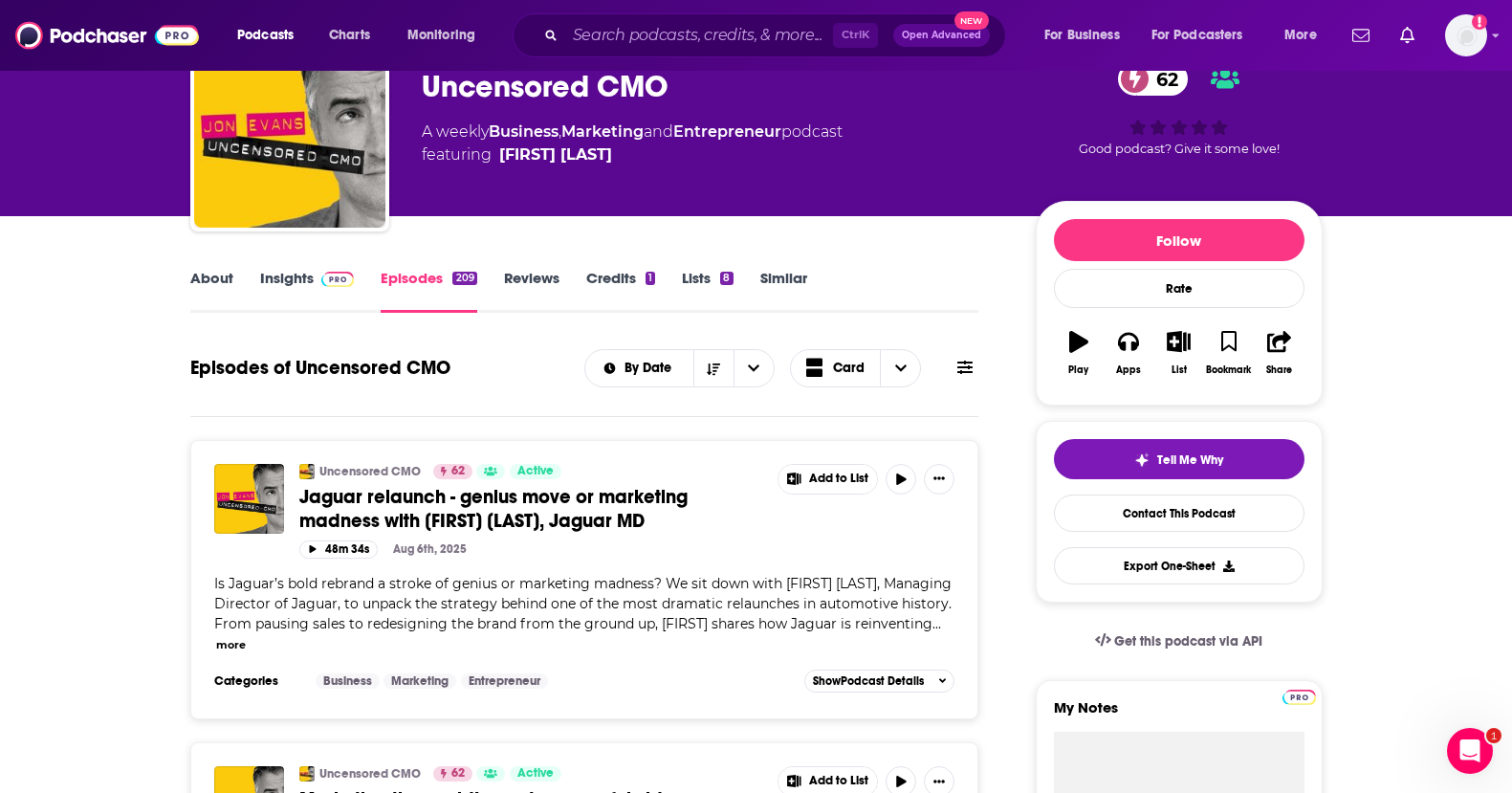 click on "About Insights Episodes 209 Reviews Credits 1 Lists 8 Similar Episodes of Uncensored CMO By Date Card Uncensored CMO 62 Active Jaguar relaunch - genius move or marketing madness with Rawdon Glover, Jaguar MD Add to List 48m 34s  Aug 6th, 2025 Is Jaguar’s bold rebrand a stroke of genius or marketing madness? We sit down with Rawdon Glover, Managing Director of Jaguar, to unpack the strategy behind one of the most dramatic relaunches in automotive history. From pausing sales to redesigning the brand from the ground up, Rawdon shares how Jaguar is reinventing  ... more Categories Business Marketing Entrepreneur Add to List Show  Podcast Details Uncensored CMO 62 Active Marketing the world’s most successful video games from Call of Duty to Tony Hawk’s Pro Skater - Tyler Bahl, Activision Add to List 43m 22s  Jul 30th, 2025 ... more Categories Business Marketing Entrepreneur Add to List Show  Podcast Details Uncensored CMO 62 Active Marketing secret sauce with Kraft Heinz CMO Todd Kaplan Add to List 30m 45s" at bounding box center [756, 4173] 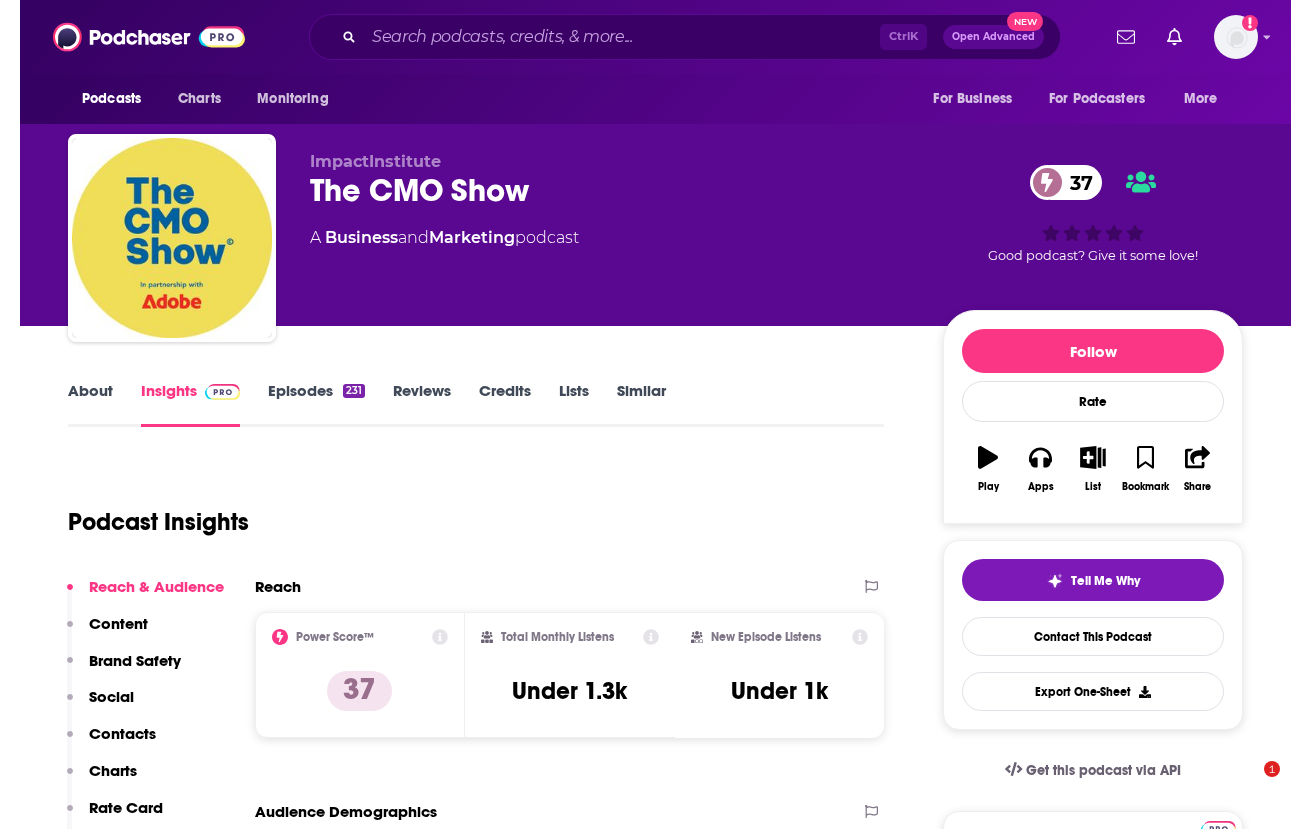 scroll, scrollTop: 0, scrollLeft: 0, axis: both 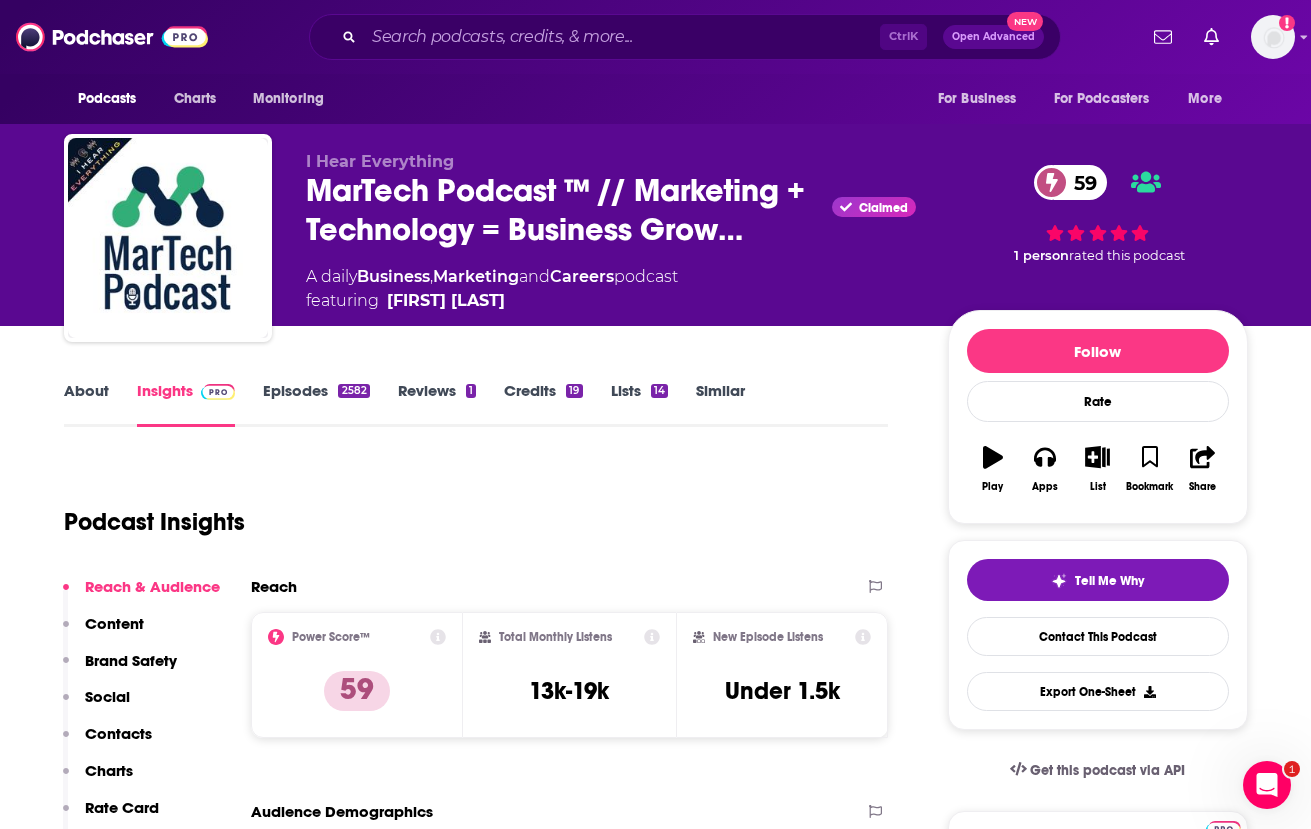 click on "Podcast Insights" at bounding box center [468, 510] 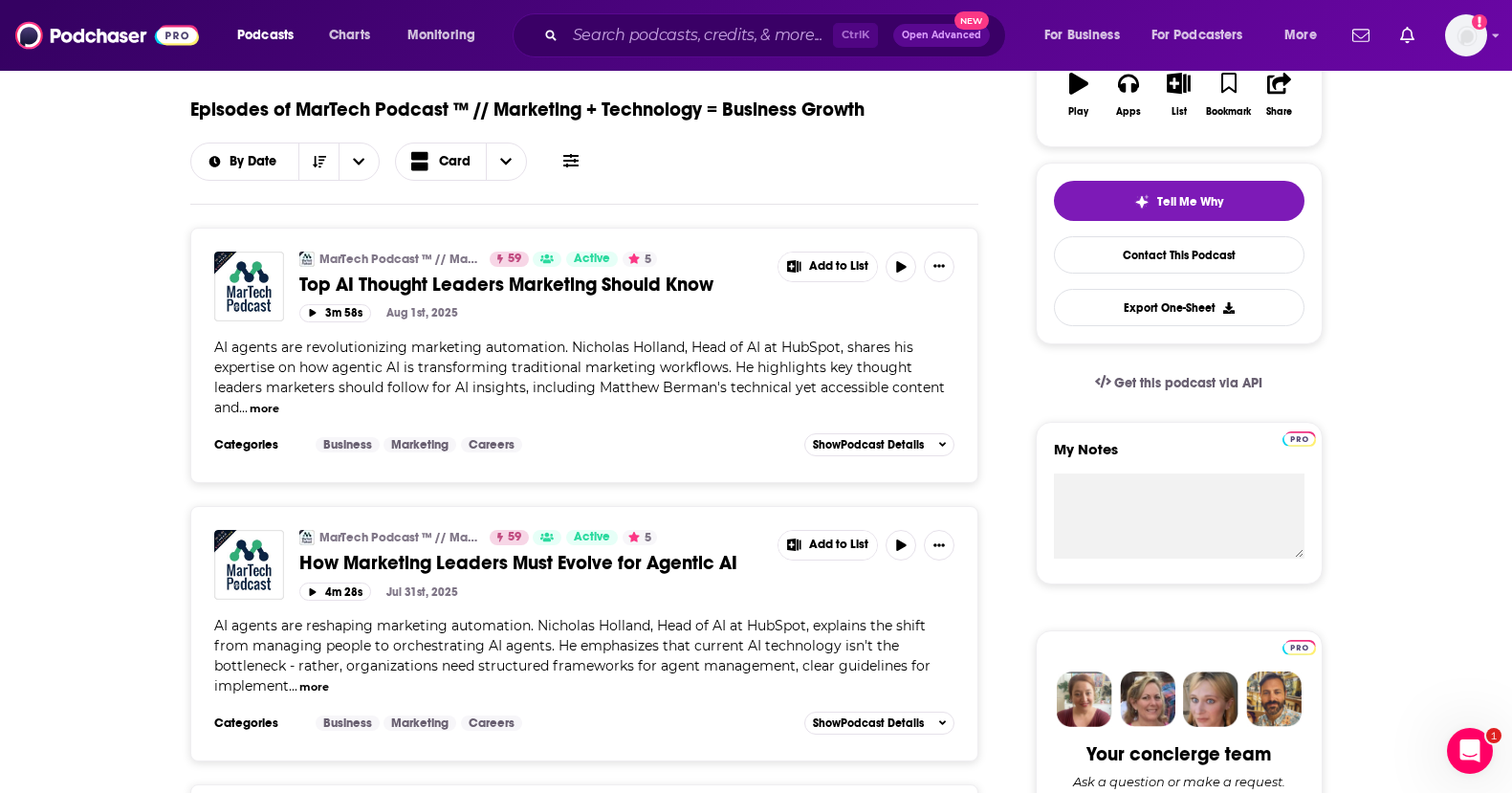 scroll, scrollTop: 478, scrollLeft: 0, axis: vertical 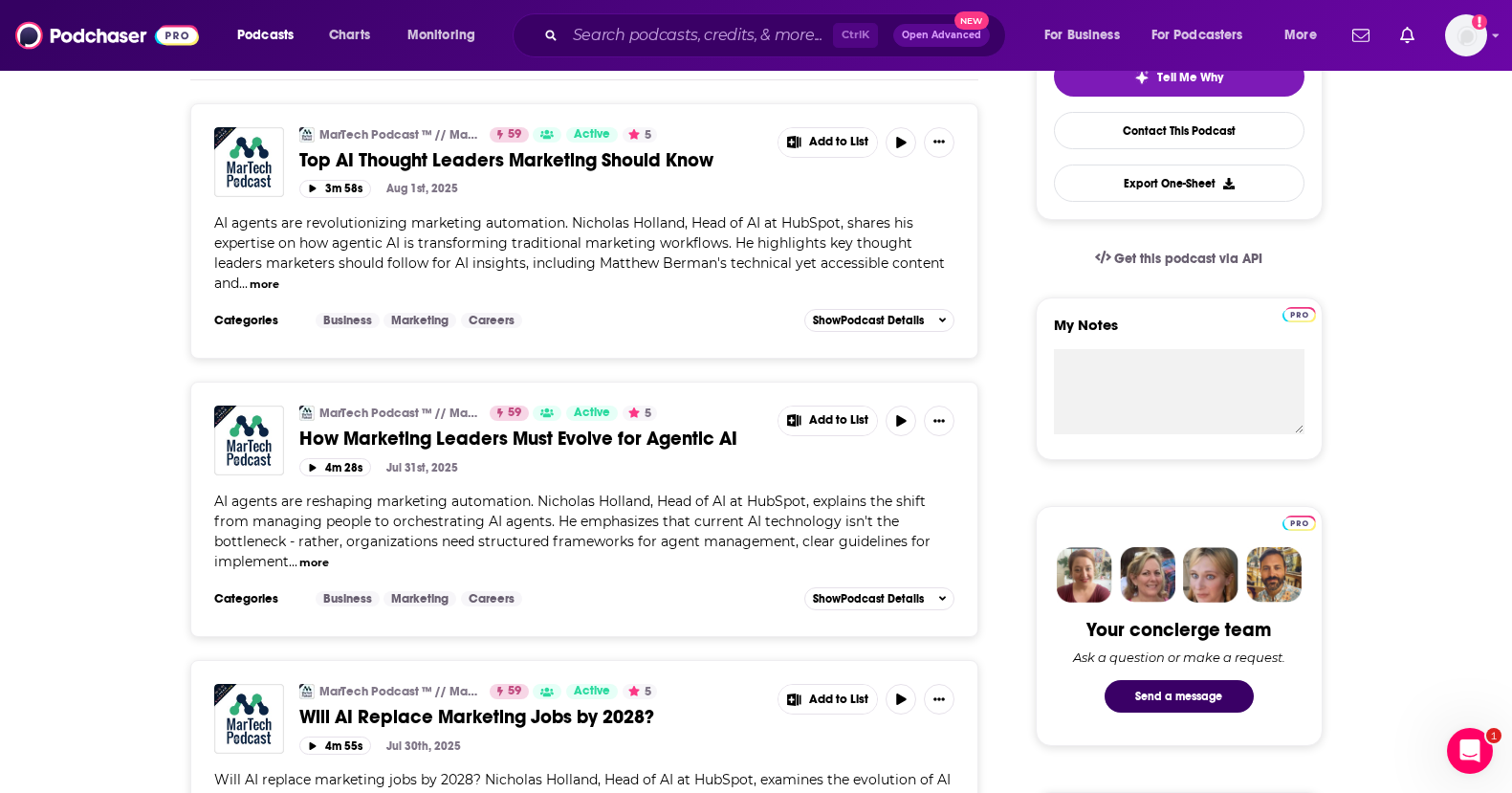 click on "About Insights Episodes 2582 Reviews 1 Credits 19 Lists 14 Similar Episodes of MarTech Podcast ™ // Marketing + Technology = Business Growth By Date Card MarTech Podcast ™ // Marketing + Technology = Business Growth 59 Active 5 Top AI Thought Leaders Marketing Should Know Add to List 3m 58s Aug 1st, 2025 AI agents are revolutionizing marketing automation. Nicholas Holland, Head of AI at HubSpot, shares his expertise on how agentic AI is transforming traditional marketing workflows. He highlights key thought leaders marketers should follow for AI insights, including Matthew Berman's technical yet accessible content and ... more Categories Business Marketing Careers Add to List Show Podcast Details MarTech Podcast ™ // Marketing + Technology = Business Growth 59 Active 5 How Marketing Leaders Must Evolve for Agentic AI Add to List 4m 28s Jul 31st, 2025 ... more Categories Business Marketing Careers Add to List Show Podcast Details MarTech Podcast ™ // Marketing + Technology = Business Growth 59 5 5" at bounding box center (598, 3685) 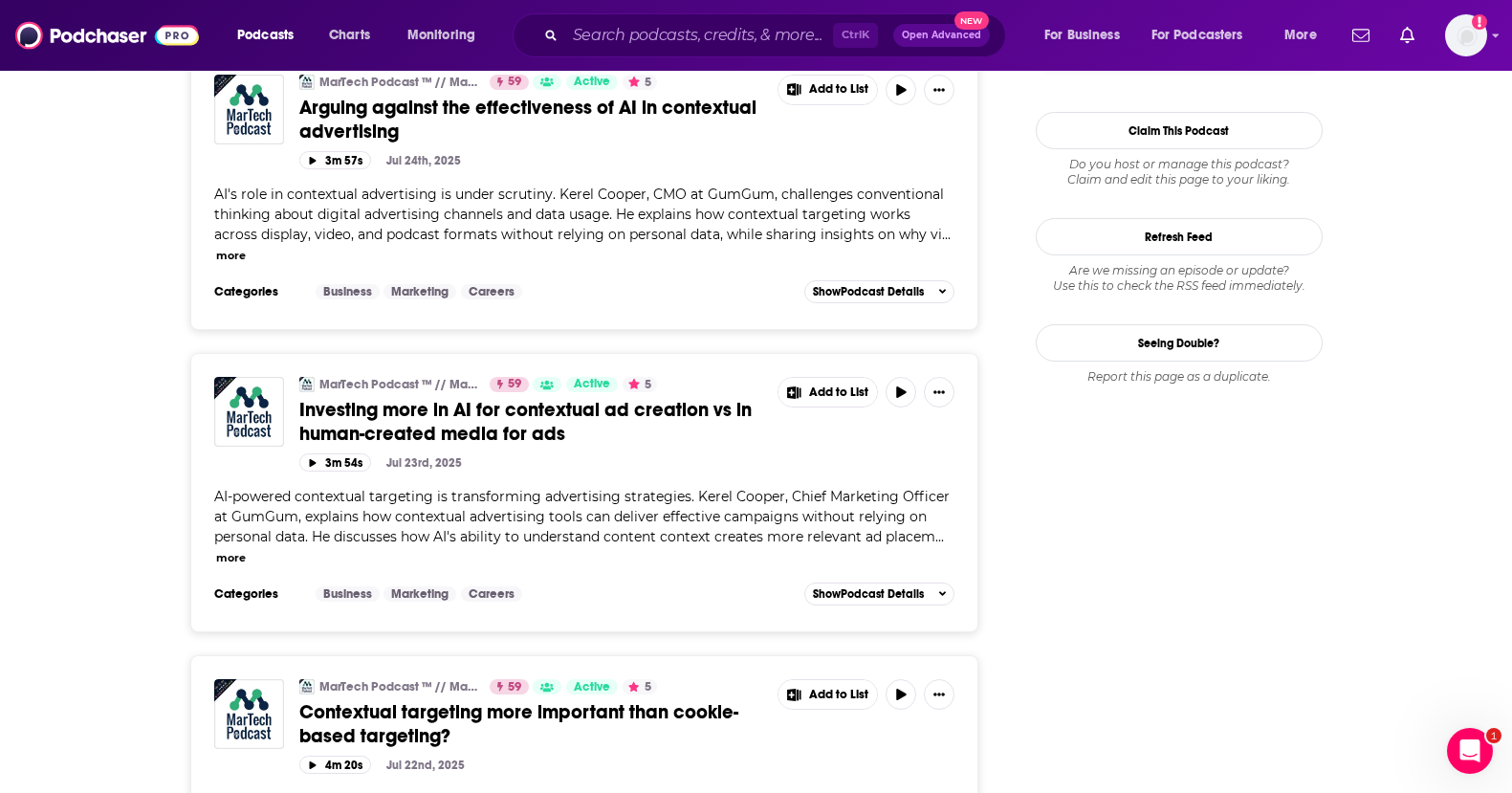 scroll, scrollTop: 2200, scrollLeft: 0, axis: vertical 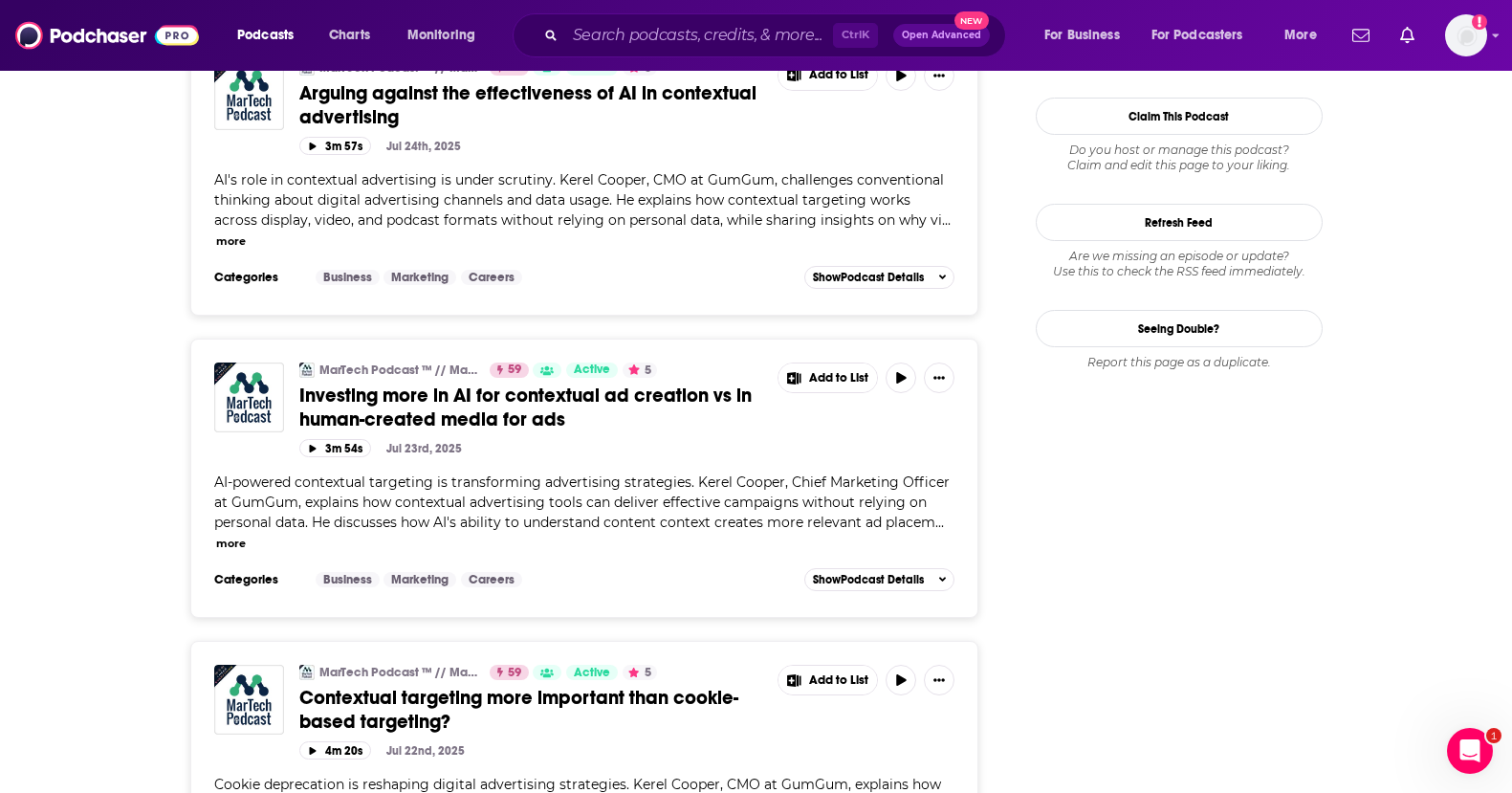 click on "Follow Rate Play Apps List Bookmark Share Tell Me Why Contact This Podcast Export One-Sheet Get this podcast via API My Notes Your concierge team Ask a question or make a request. Send a message Share This Podcast Recommendation sent https://www.podchaser.com/podcasts/martech-podcast-marketing-tech-642877 Copy Link Followers 10 +6 Official Website martechpod.com RSS Feed rss.art19.com Facebook https://www.facebook.com/martechpod X/Twitter twitter.com/benjshap Instagram instagram.com/benjshap Podcast Details Created by I Hear Everything Podcast Status Active Started Mar 16th, 2018 Latest Episode Aug 1st, 2025 Release Period Daily Episodes 2582 Avg. Episode Length 18 minutes Explicit No Order Episodic Language English Claim This Podcast Do you host or manage this podcast? Claim and edit this page to your liking. Refresh Feed Are we missing an episode or update? Use this to check the RSS feed immediately. Seeing Double? Report this page as a duplicate." at bounding box center [1179, 1923] 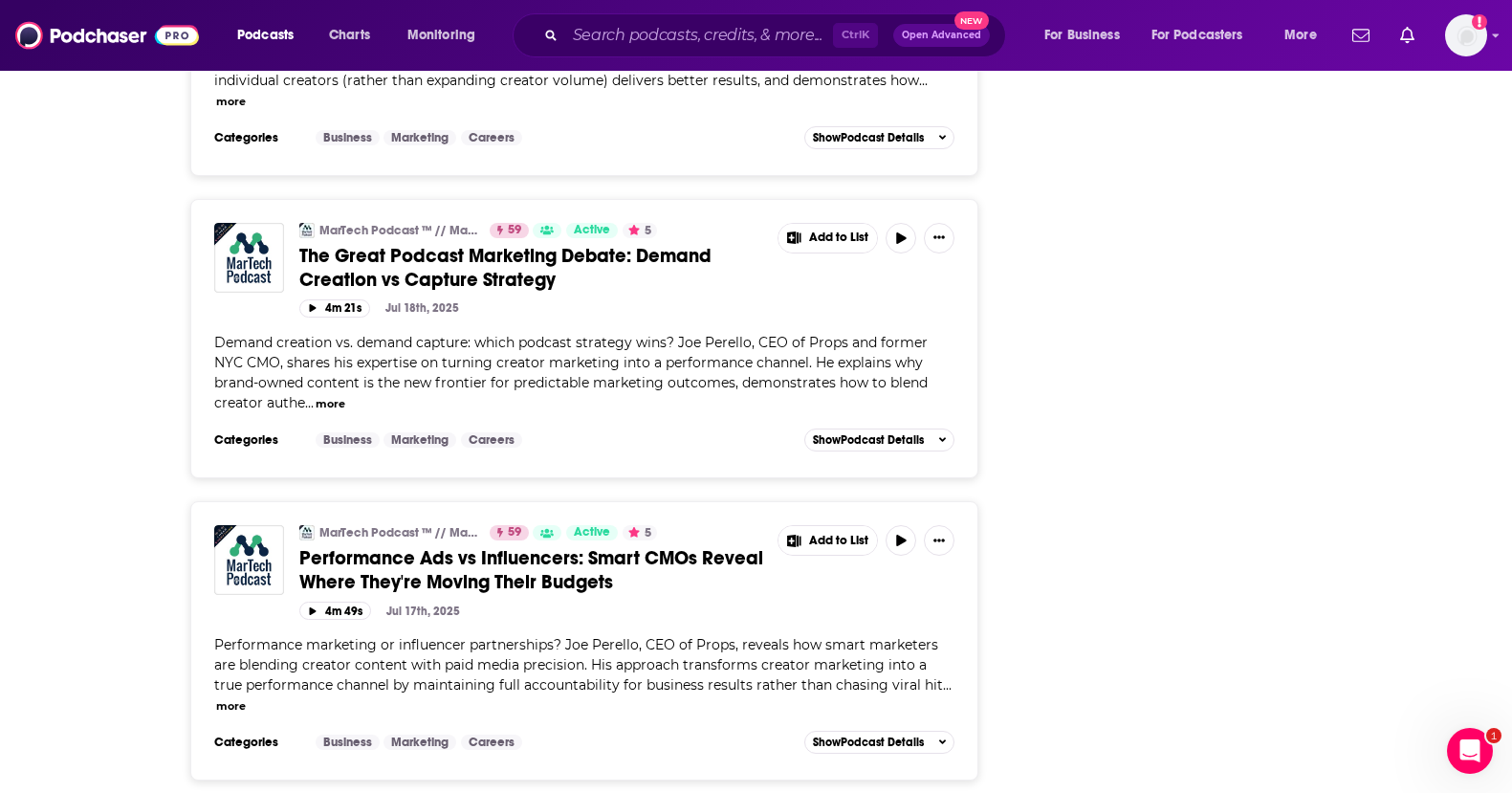scroll, scrollTop: 3922, scrollLeft: 0, axis: vertical 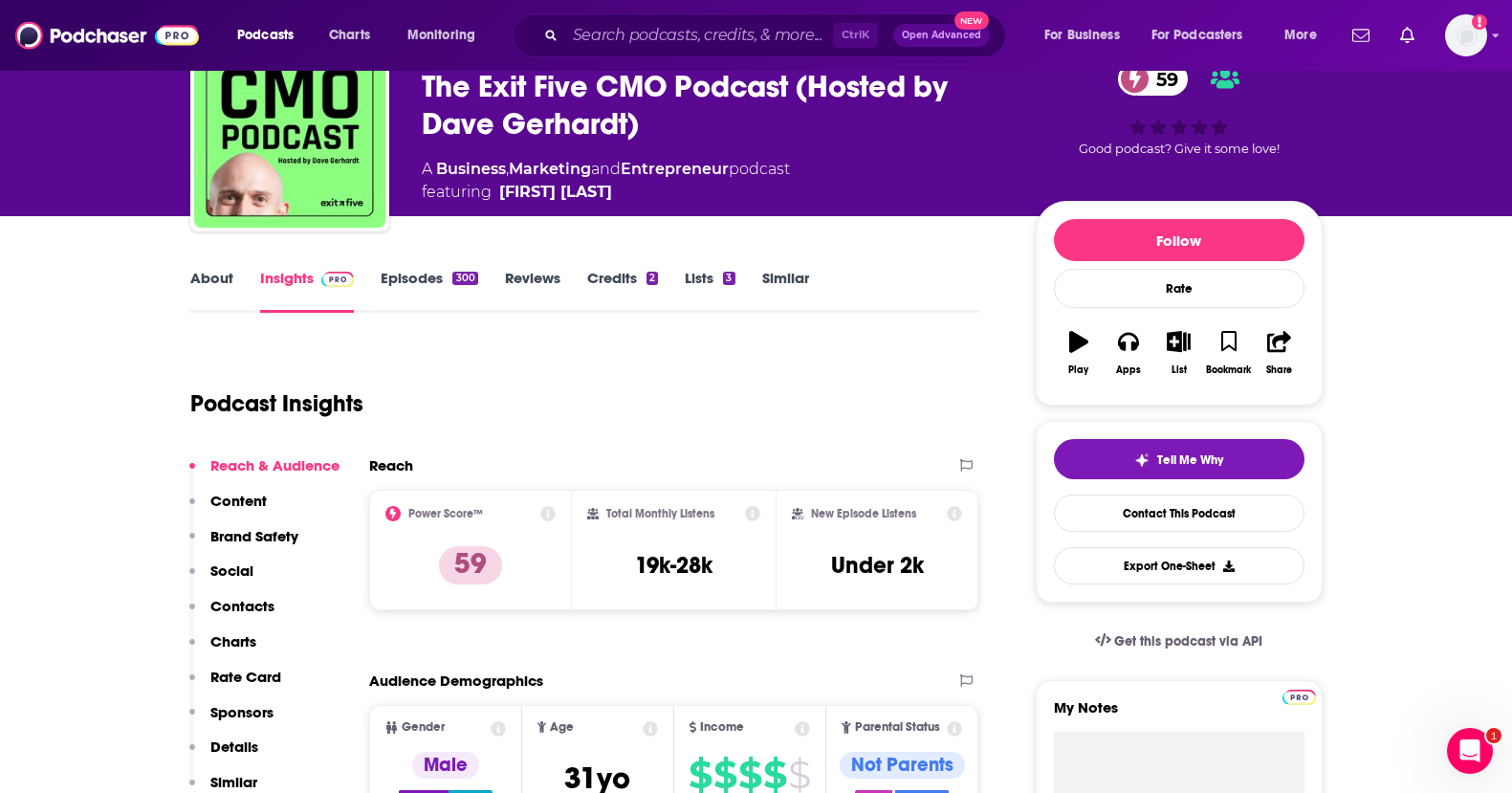 click on "Episodes 300" at bounding box center (428, 291) 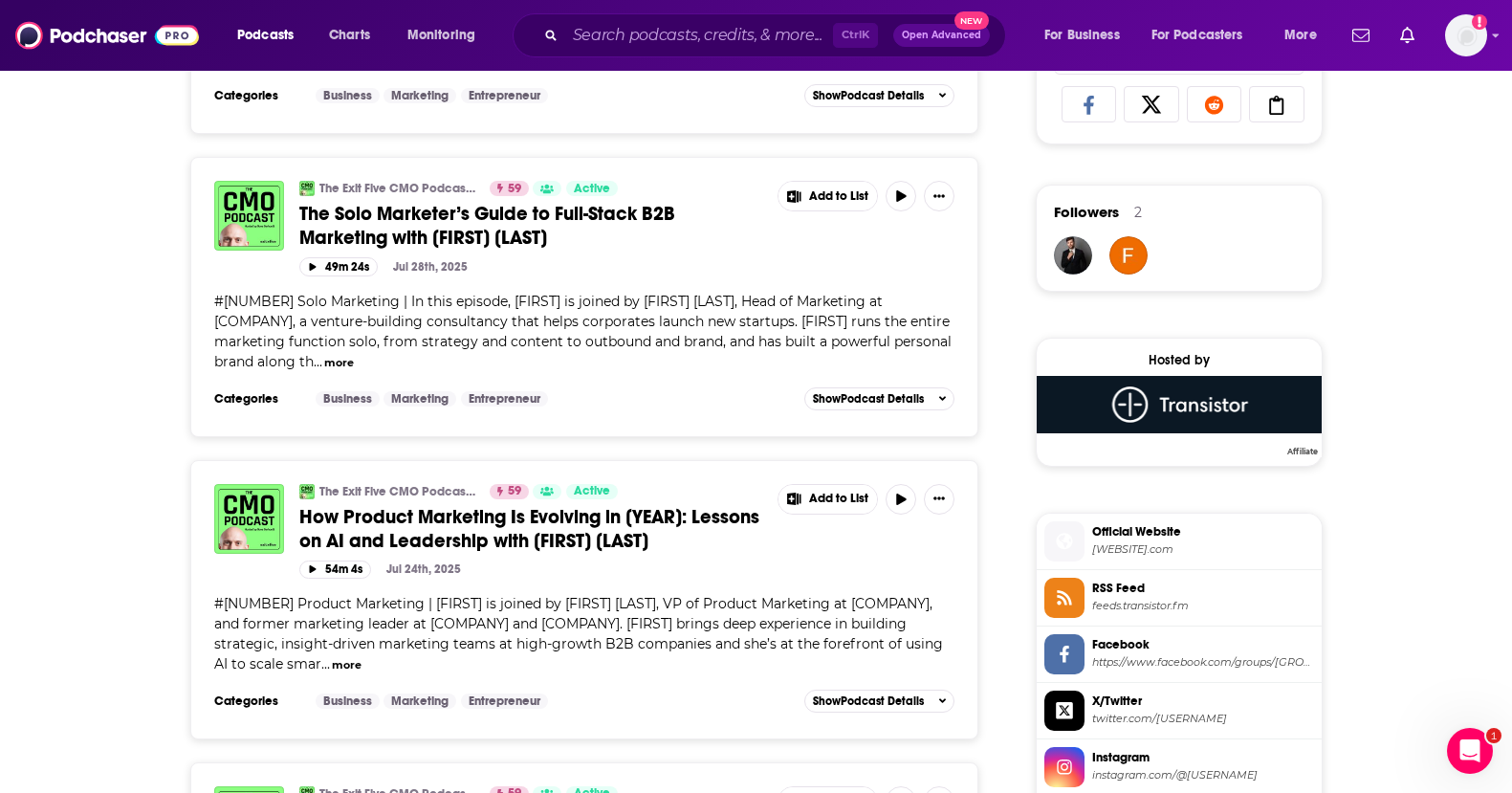 scroll, scrollTop: 1722, scrollLeft: 0, axis: vertical 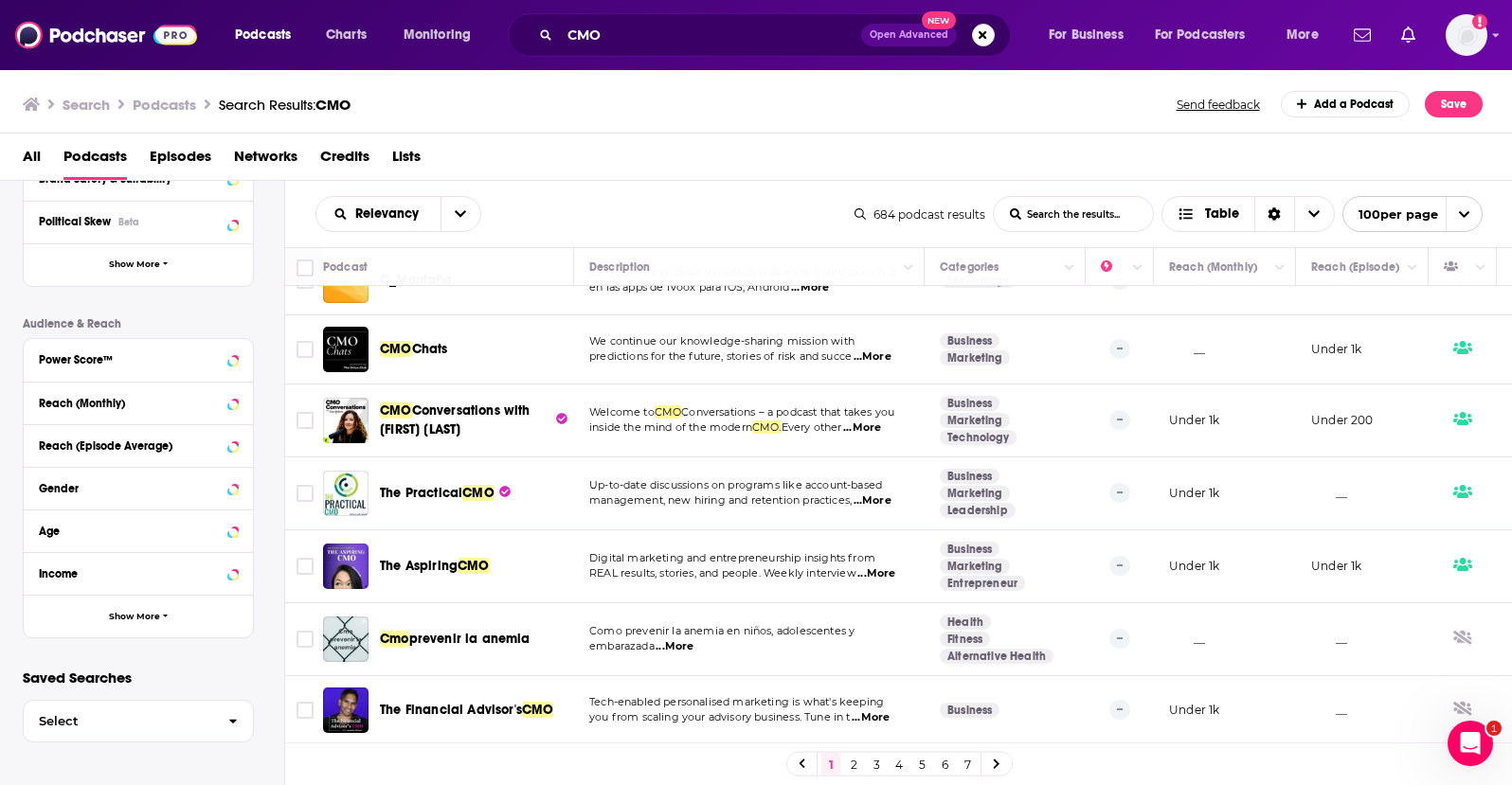 click on "2" at bounding box center [854, 764] 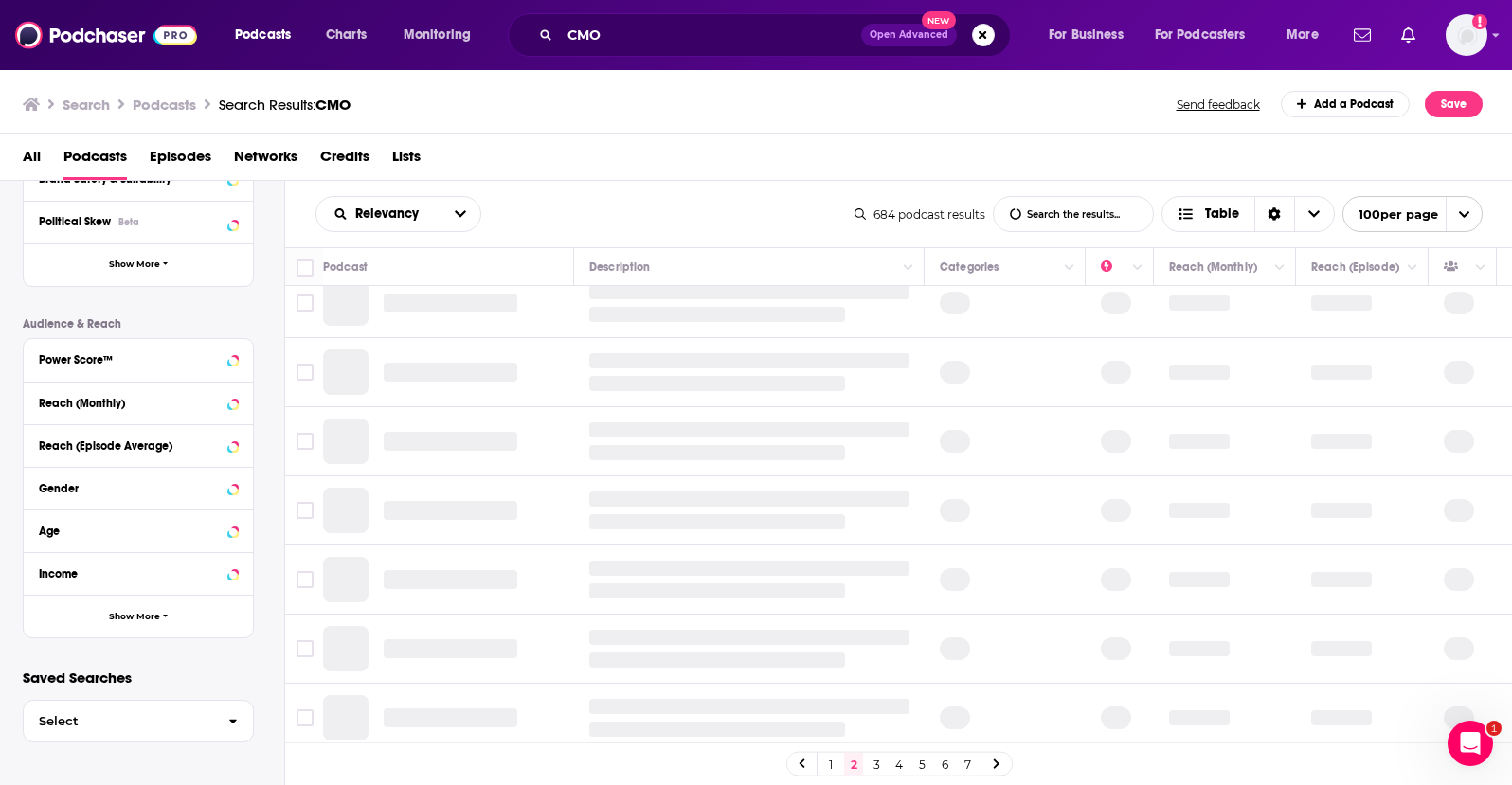 scroll, scrollTop: 0, scrollLeft: 0, axis: both 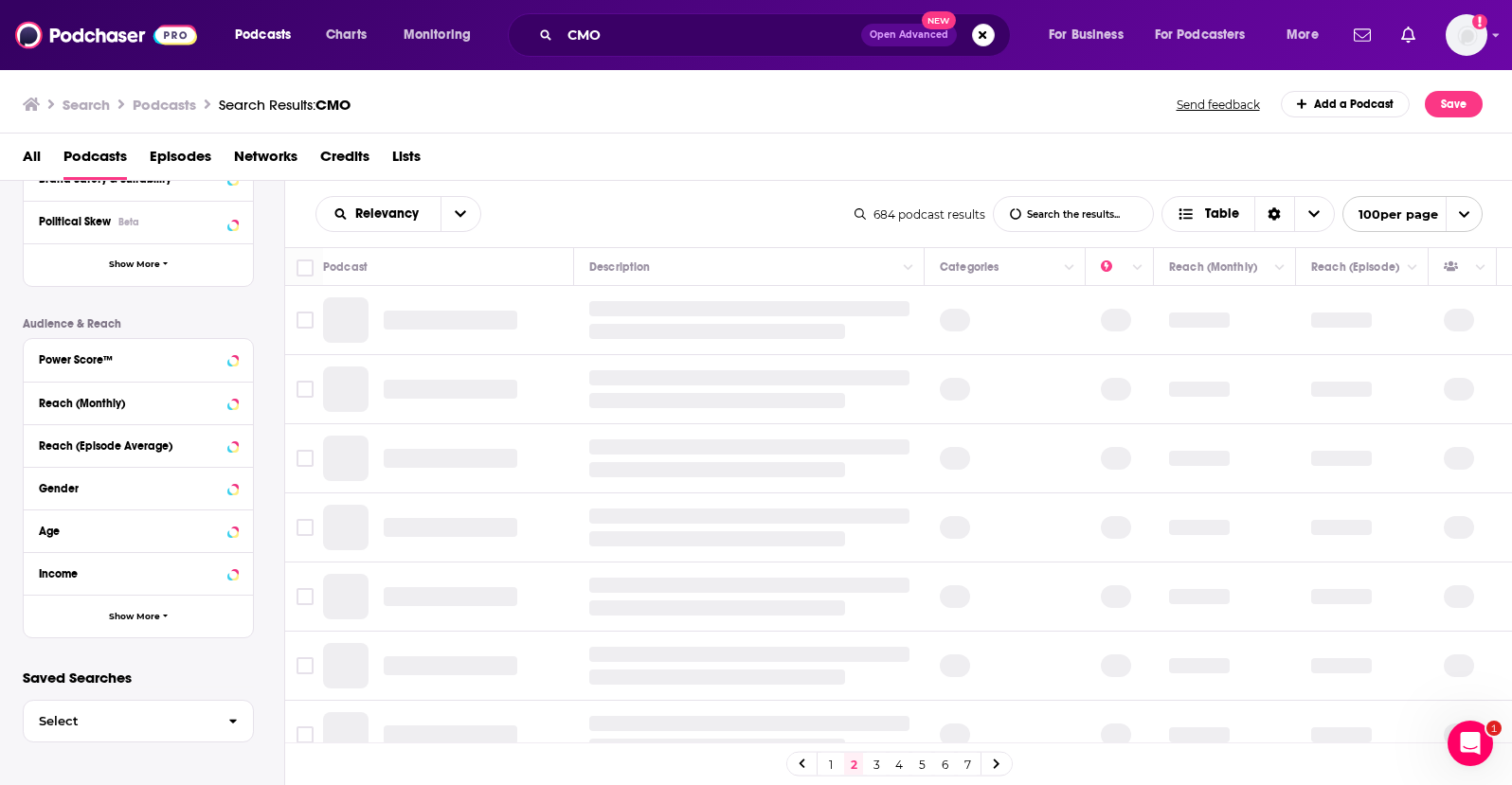 click on "Episodes" at bounding box center [180, 160] 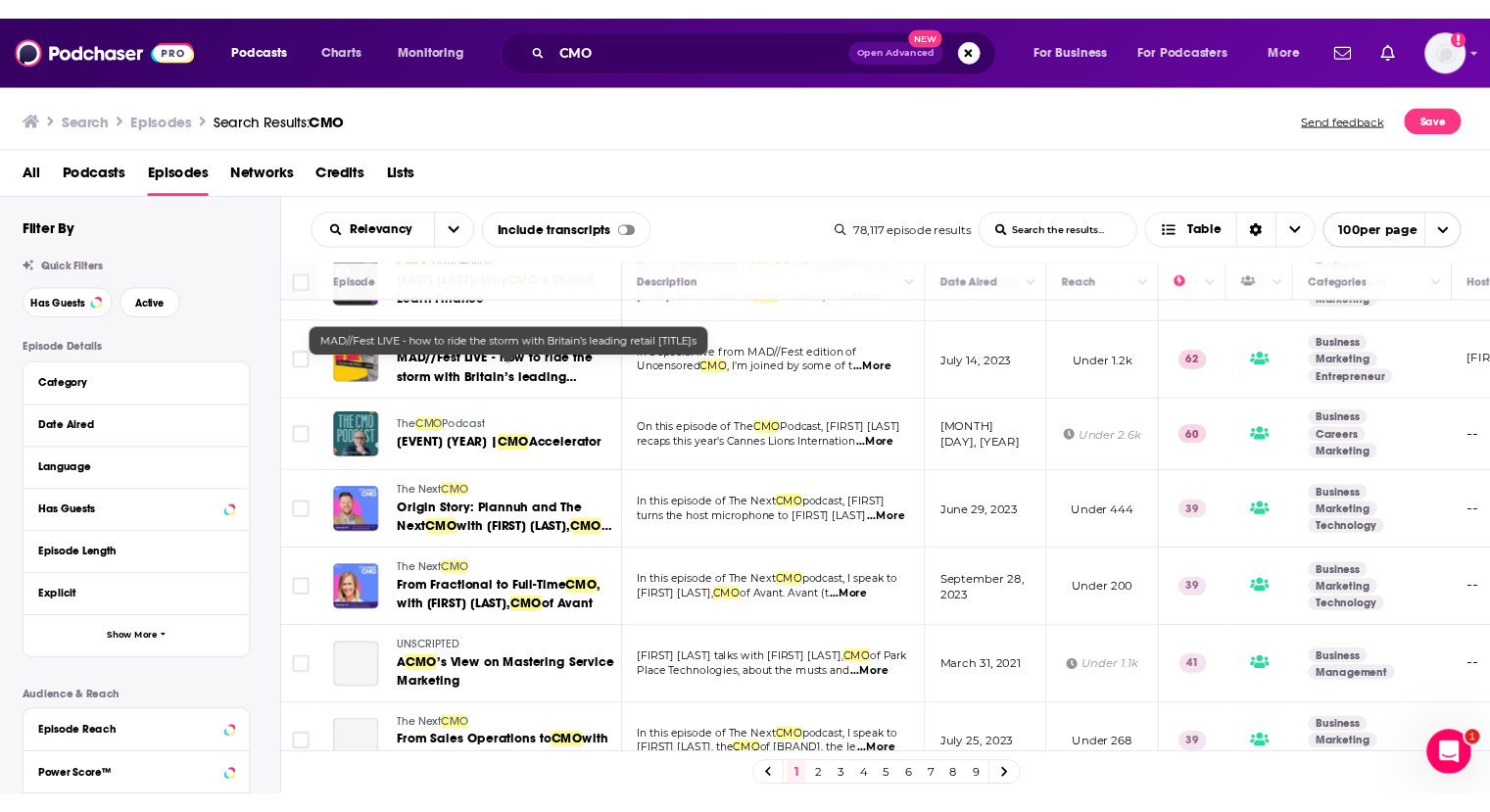 scroll, scrollTop: 979, scrollLeft: 0, axis: vertical 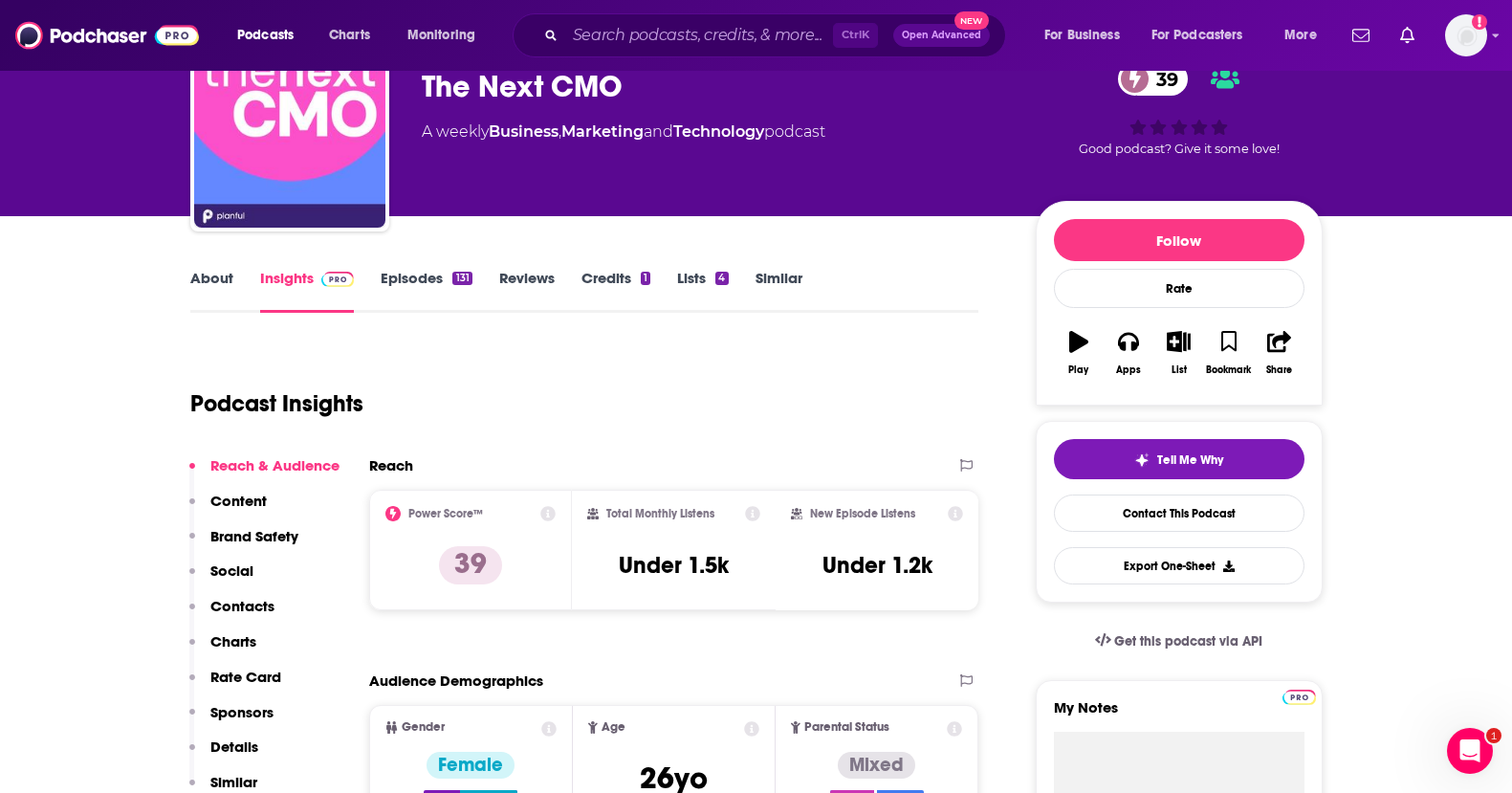 click on "Episodes 131" at bounding box center [426, 291] 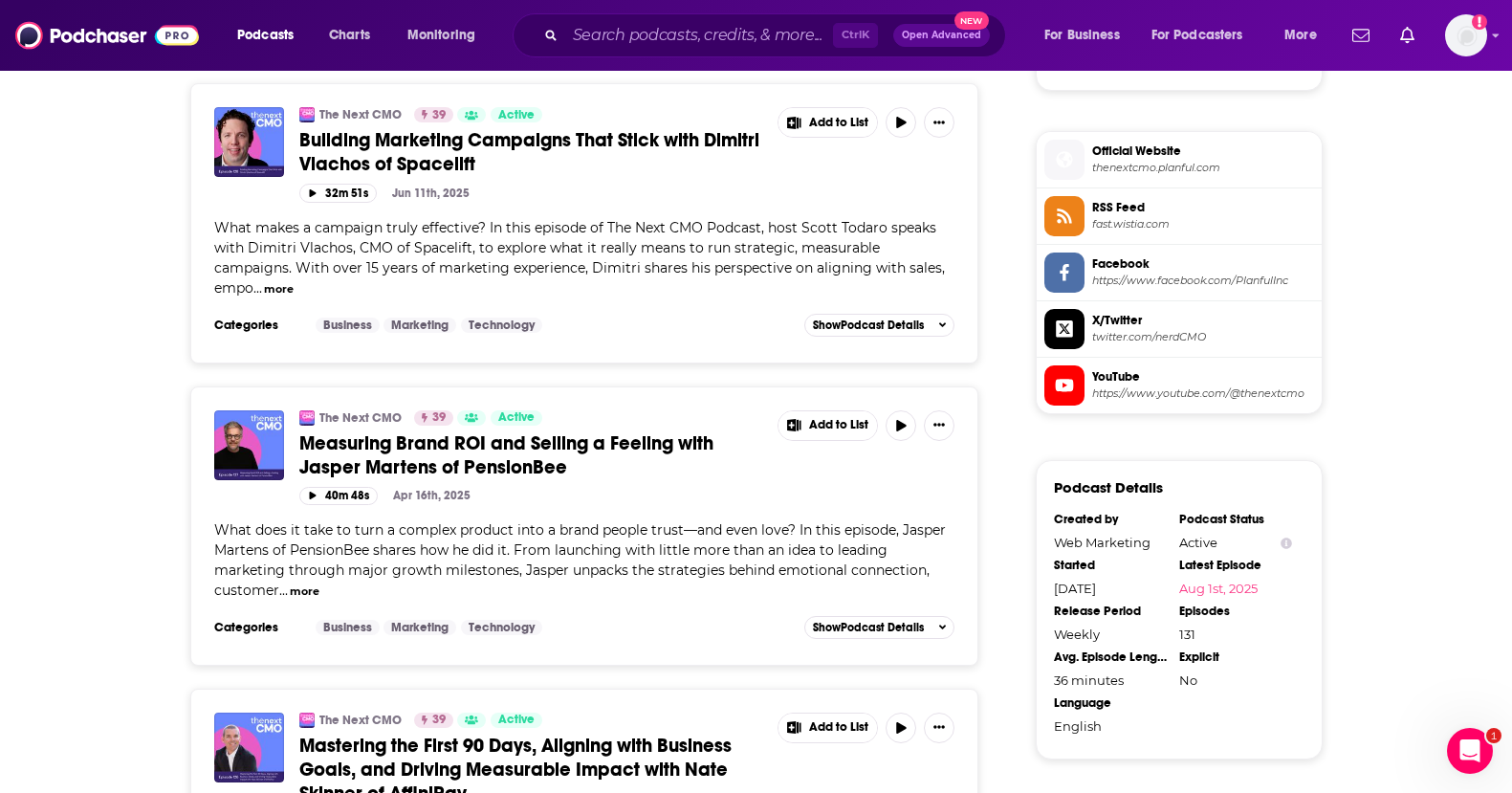 scroll, scrollTop: 1913, scrollLeft: 0, axis: vertical 